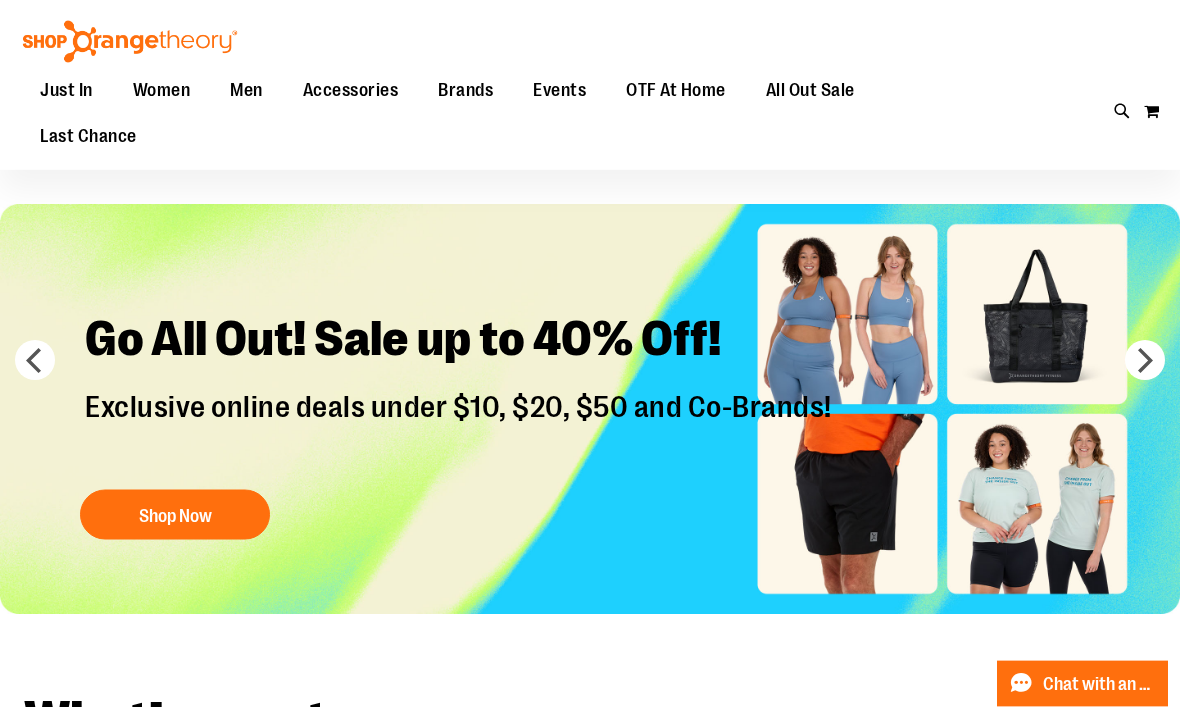 scroll, scrollTop: 0, scrollLeft: 0, axis: both 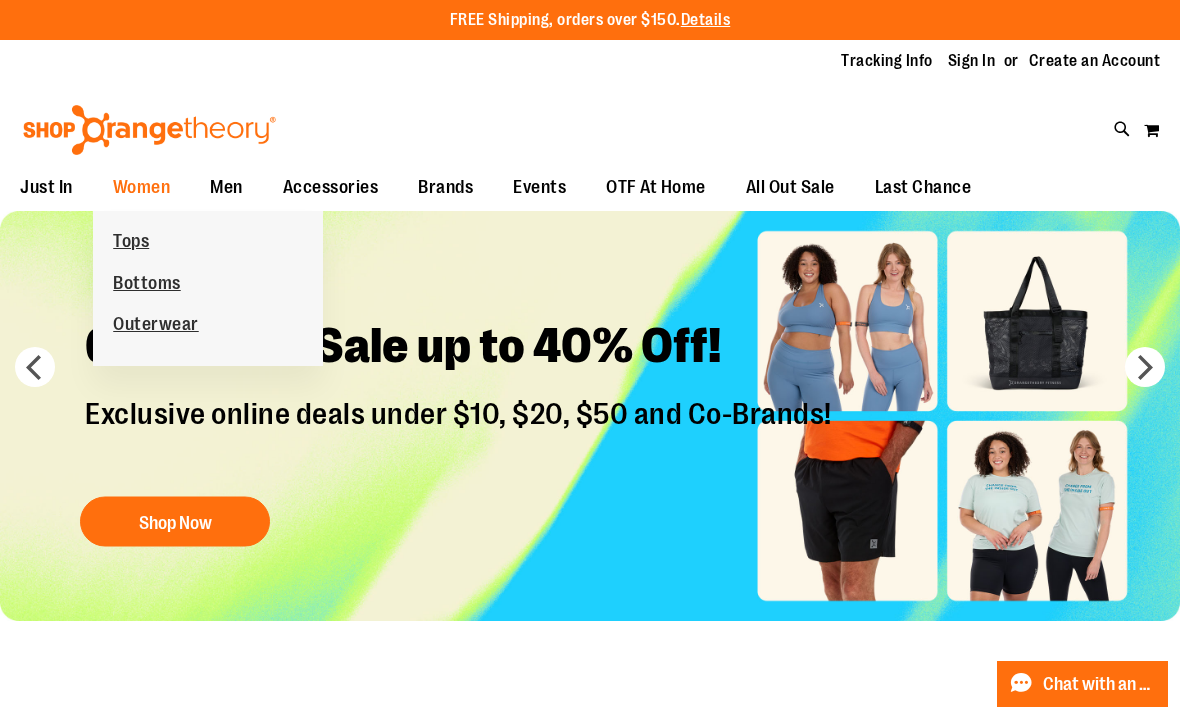 click on "Tops" at bounding box center (131, 243) 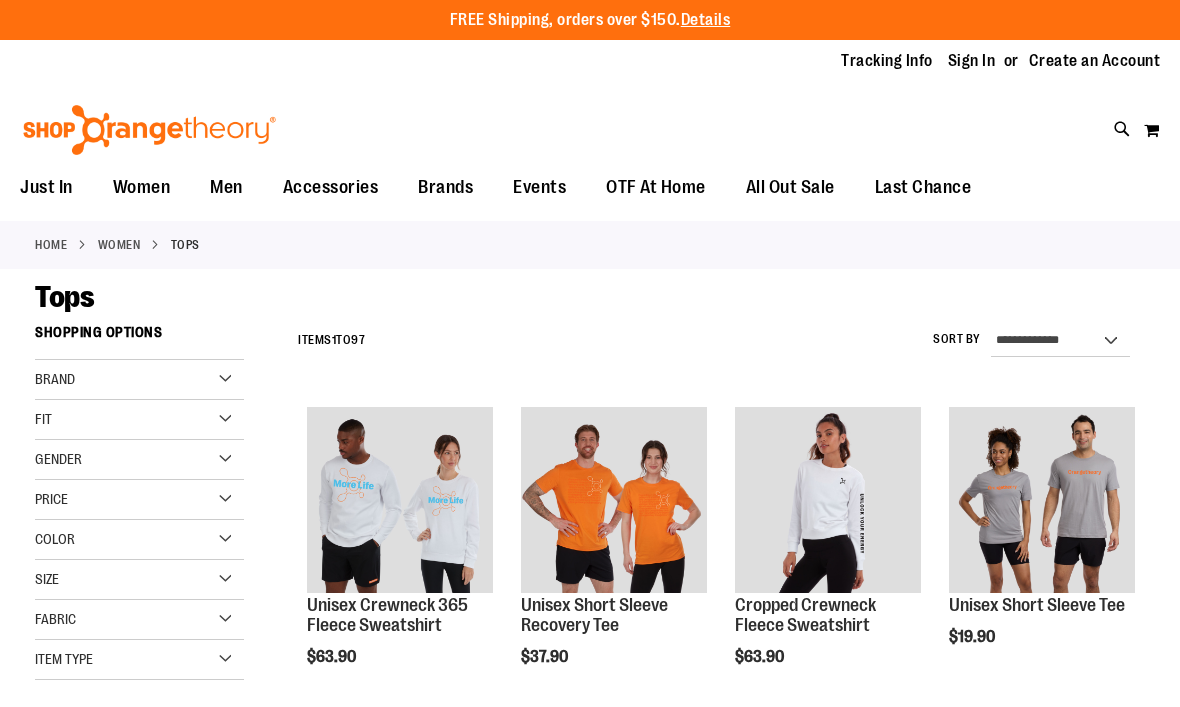 scroll, scrollTop: 0, scrollLeft: 0, axis: both 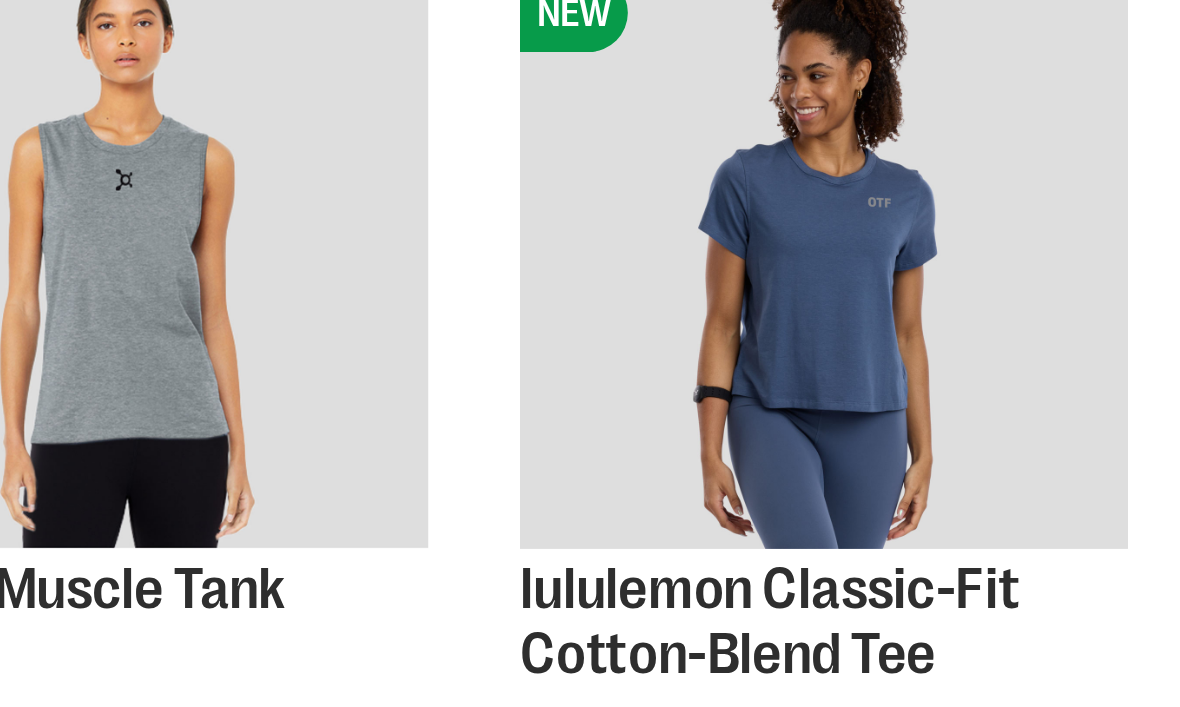 click on "Jersey Muscle Tank" at bounding box center (378, 419) 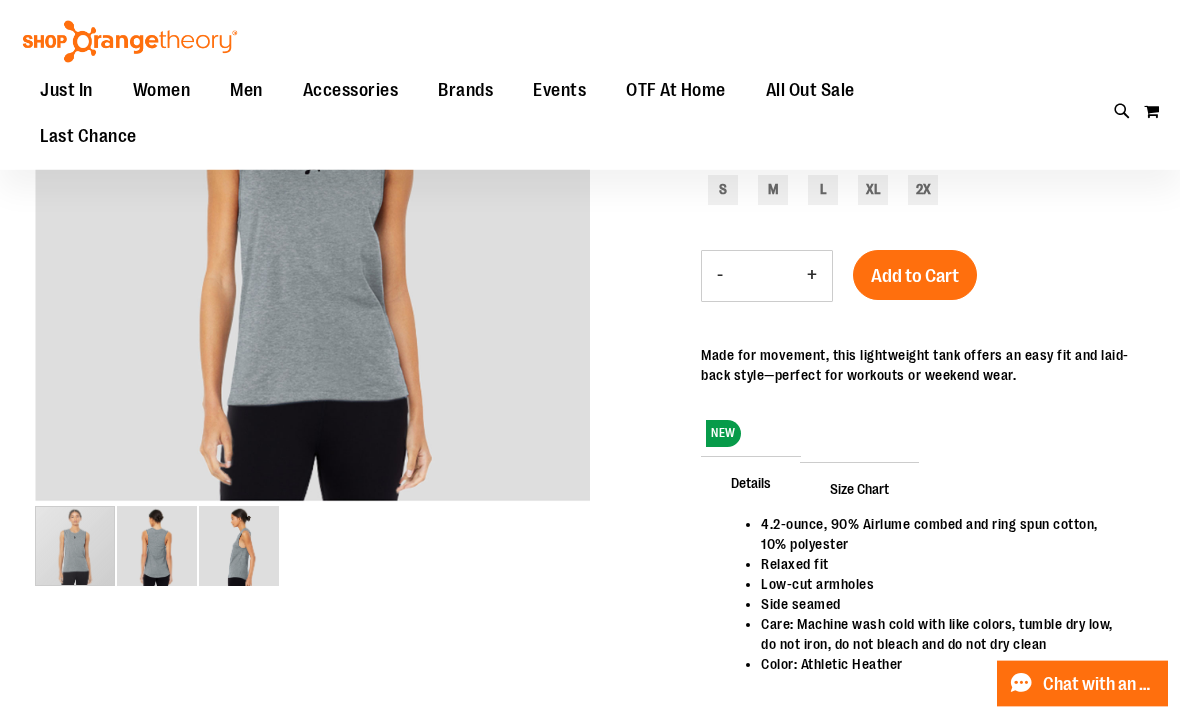 scroll, scrollTop: 286, scrollLeft: 0, axis: vertical 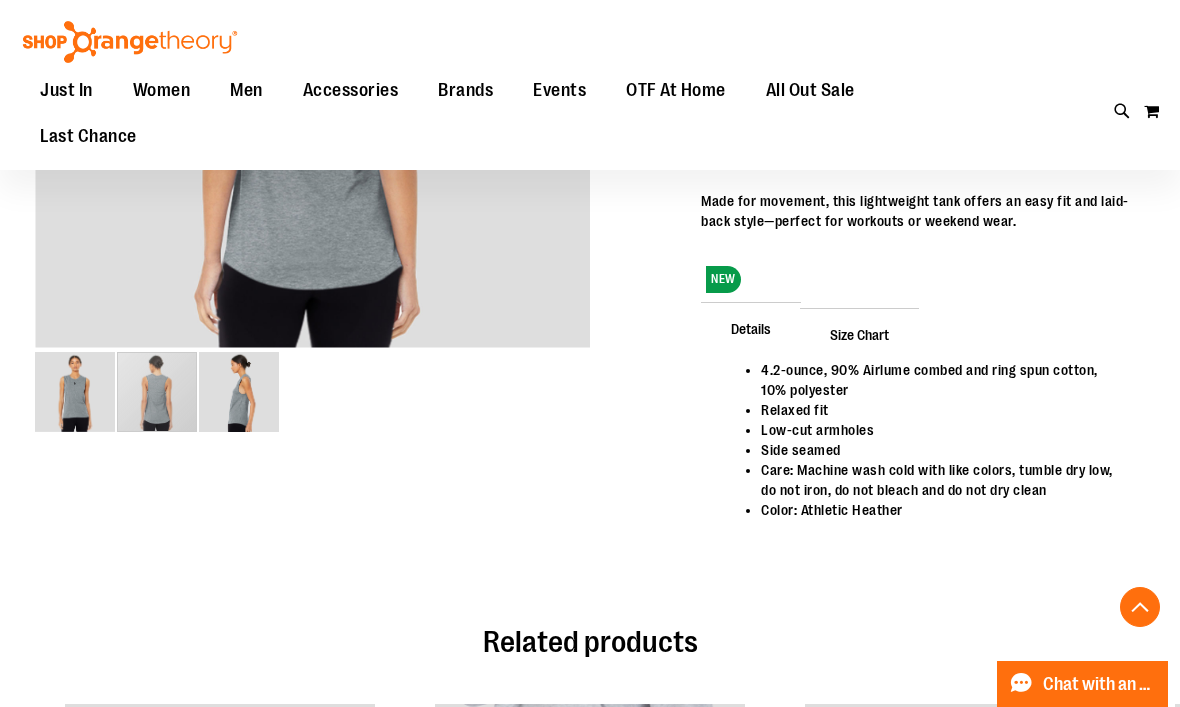 click at bounding box center [157, 392] 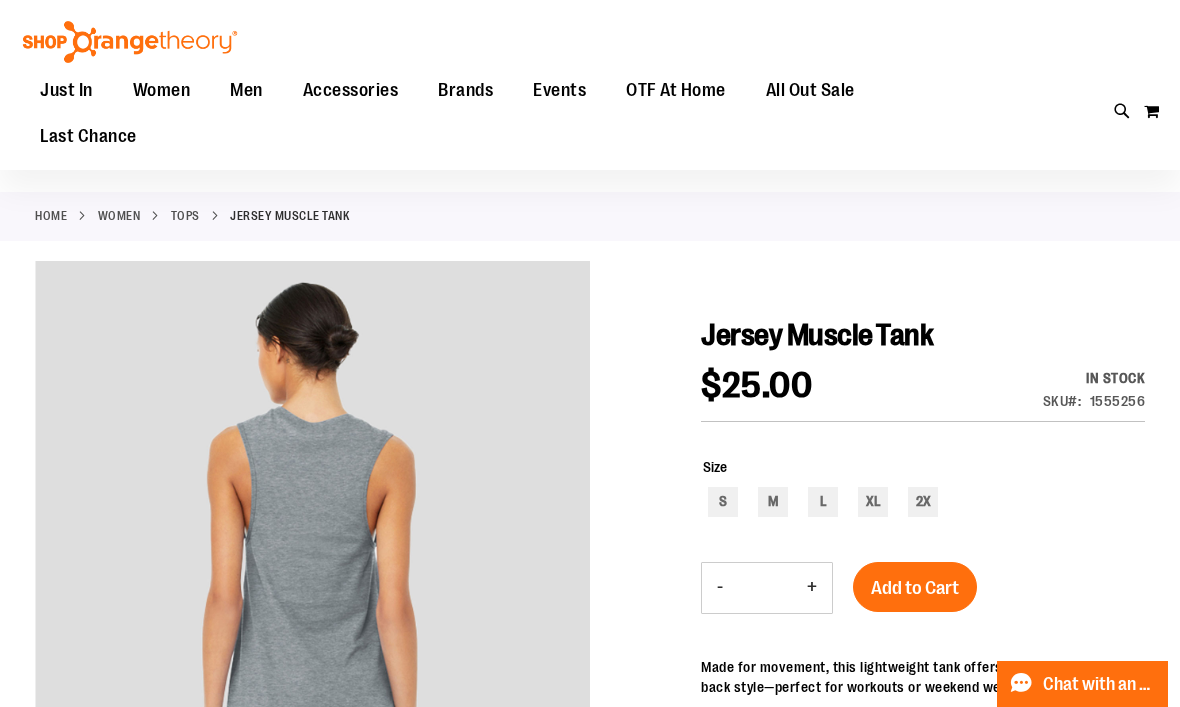 scroll, scrollTop: 16, scrollLeft: 0, axis: vertical 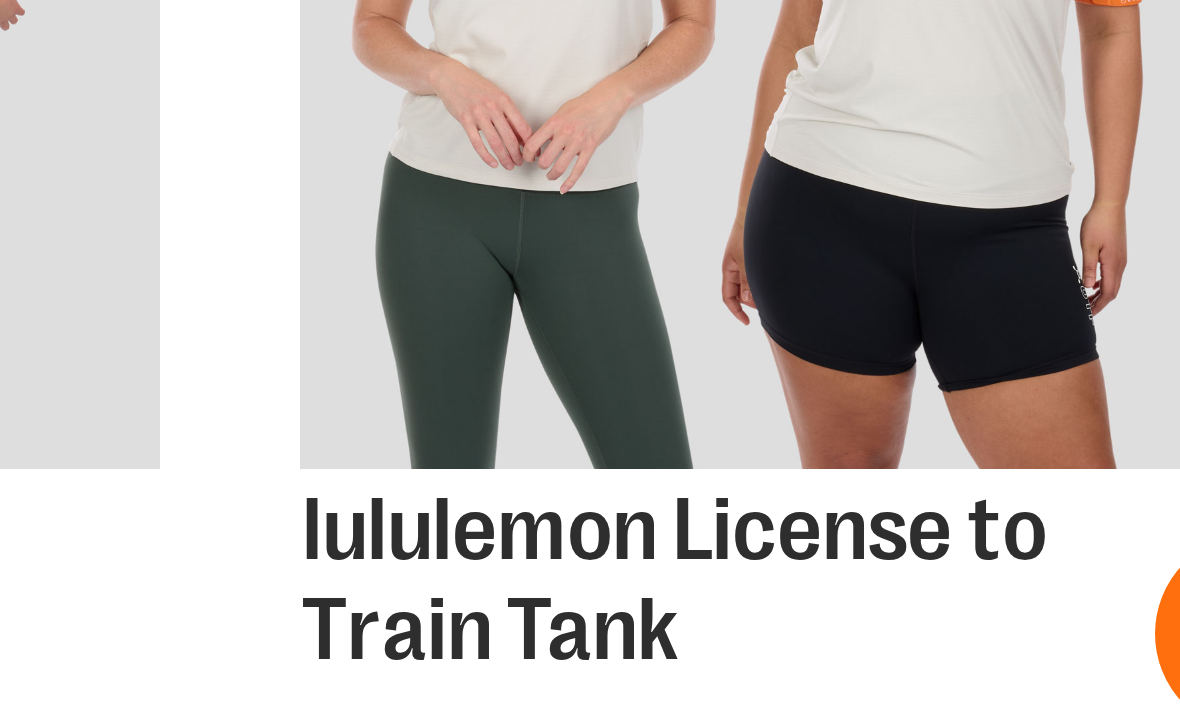 click on "lululemon License to Train Tank" at bounding box center [1023, 596] 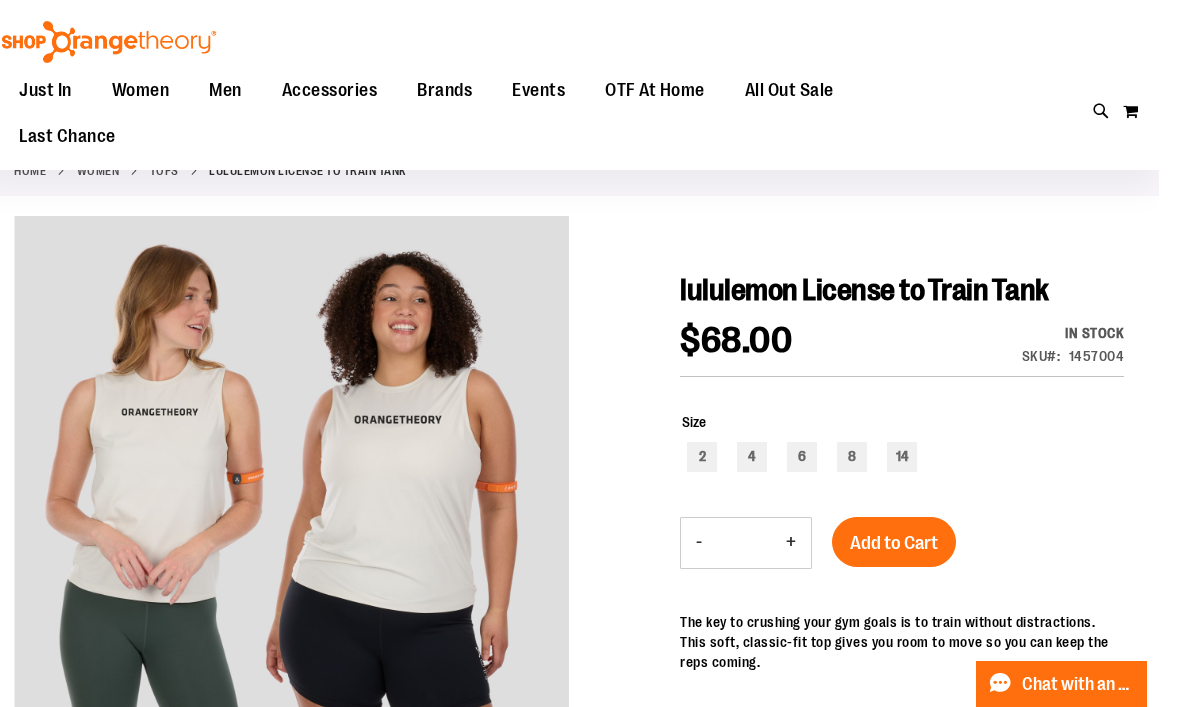 scroll, scrollTop: 75, scrollLeft: 0, axis: vertical 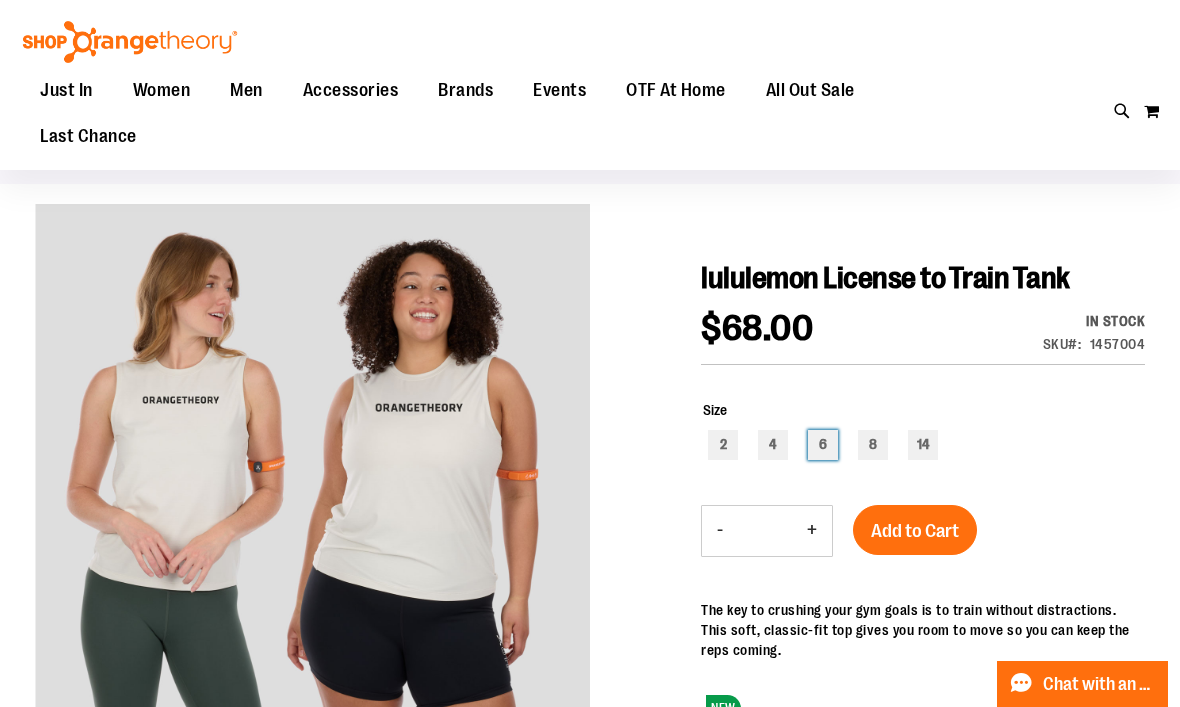 click on "6" at bounding box center (823, 445) 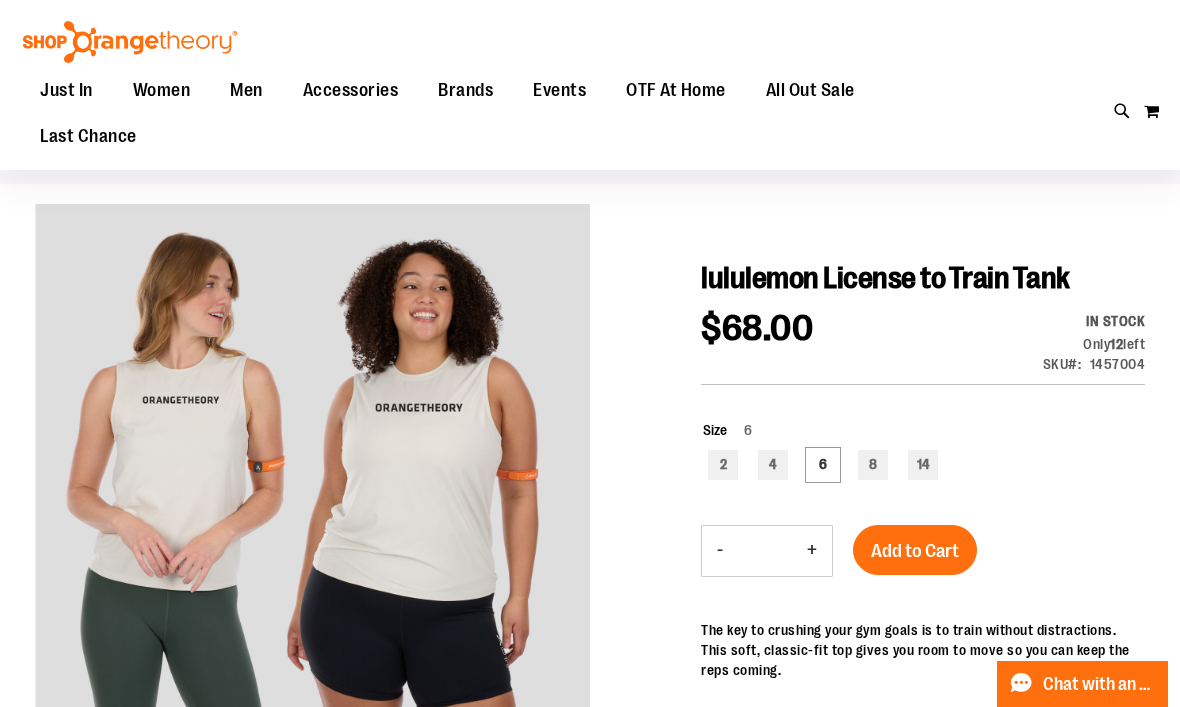 click on "Add to Cart" at bounding box center [915, 551] 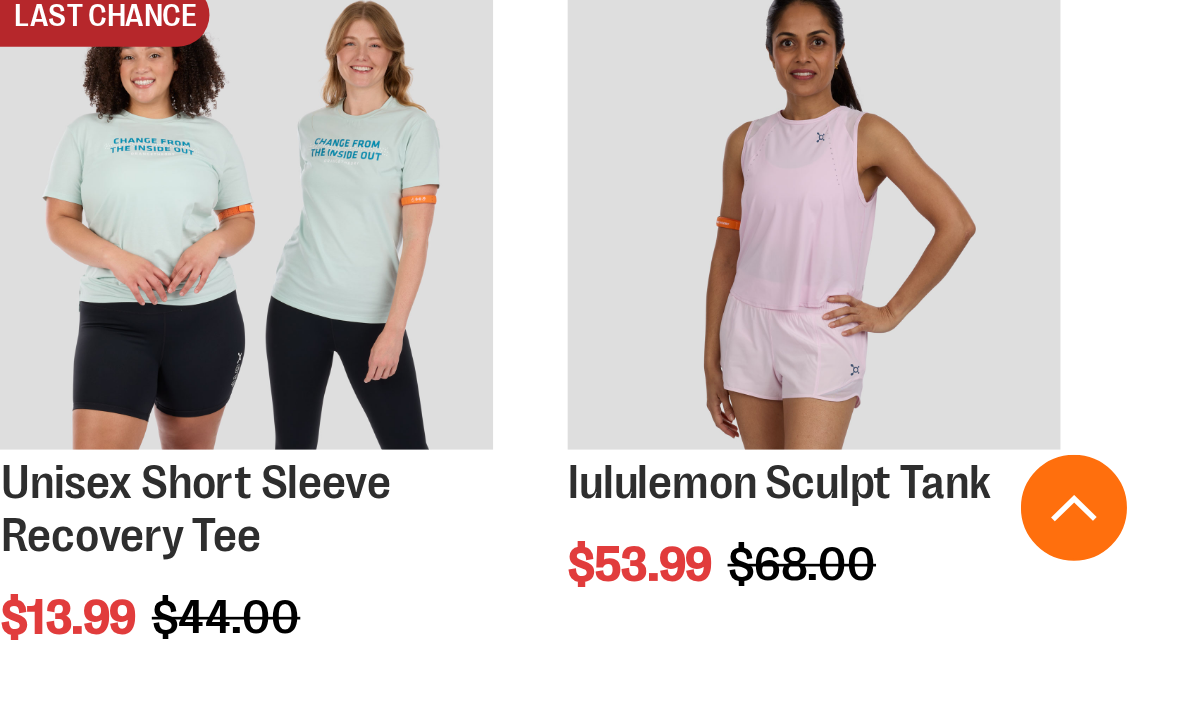 scroll, scrollTop: 306, scrollLeft: 0, axis: vertical 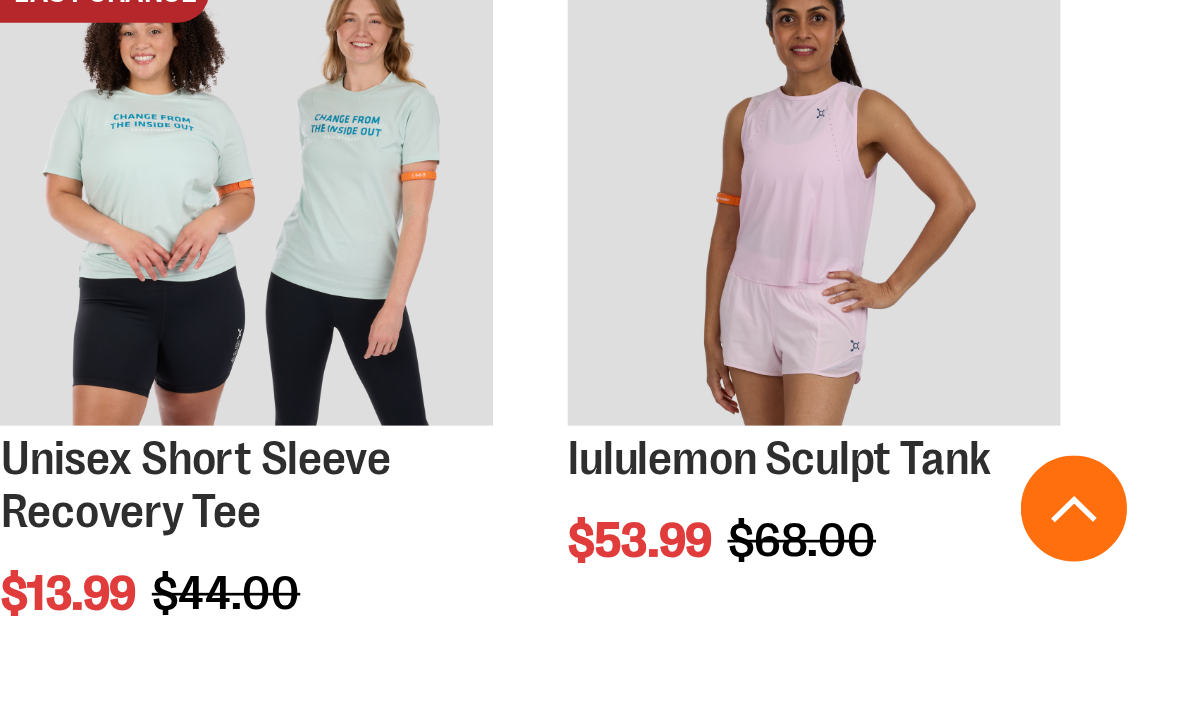 click on "lululemon Sculpt Tank" at bounding box center (1028, 588) 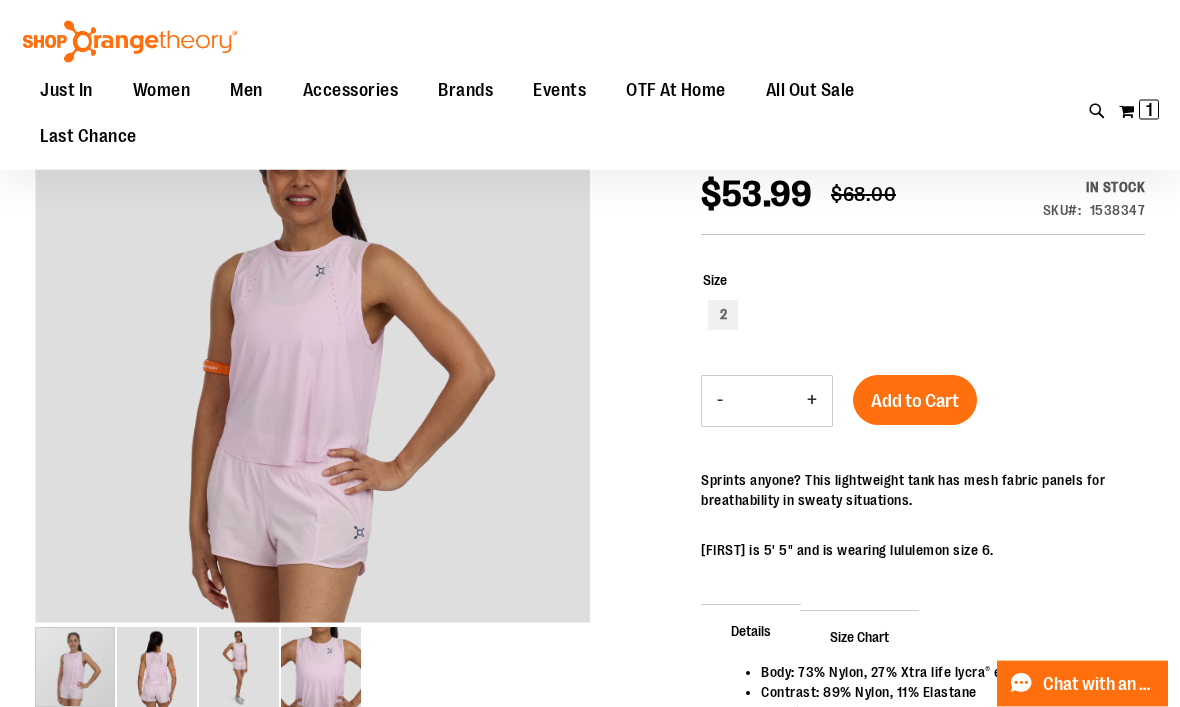 scroll, scrollTop: 209, scrollLeft: 0, axis: vertical 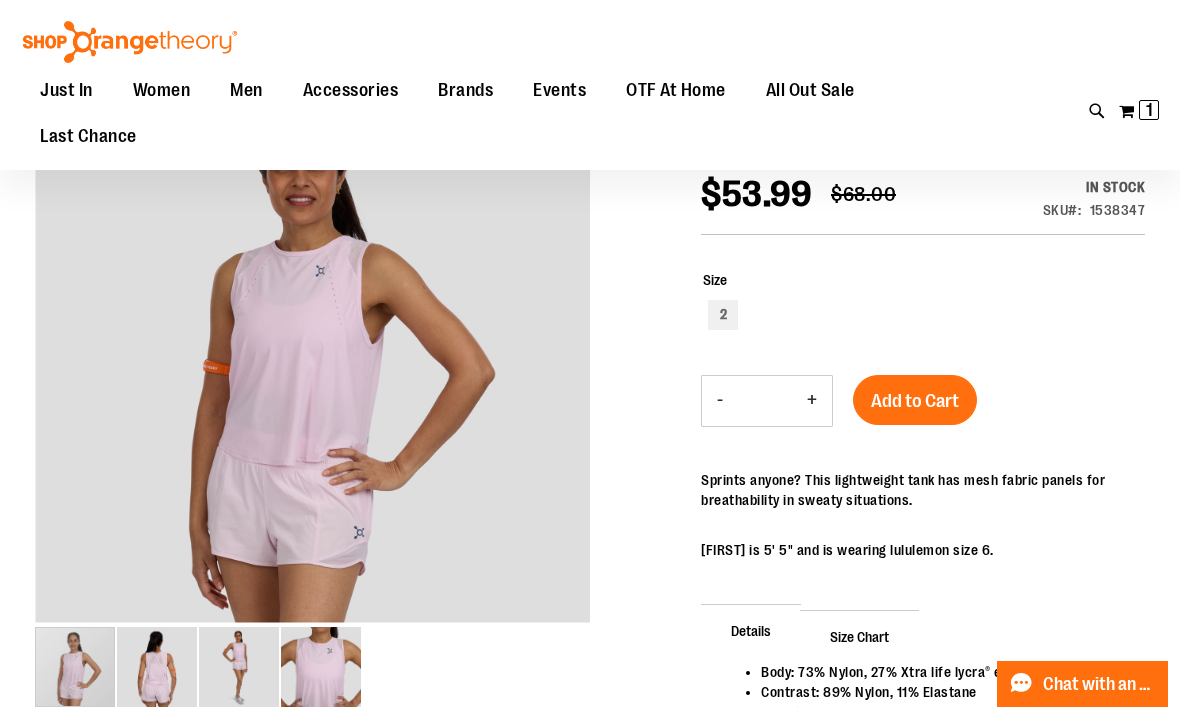 click at bounding box center [157, 667] 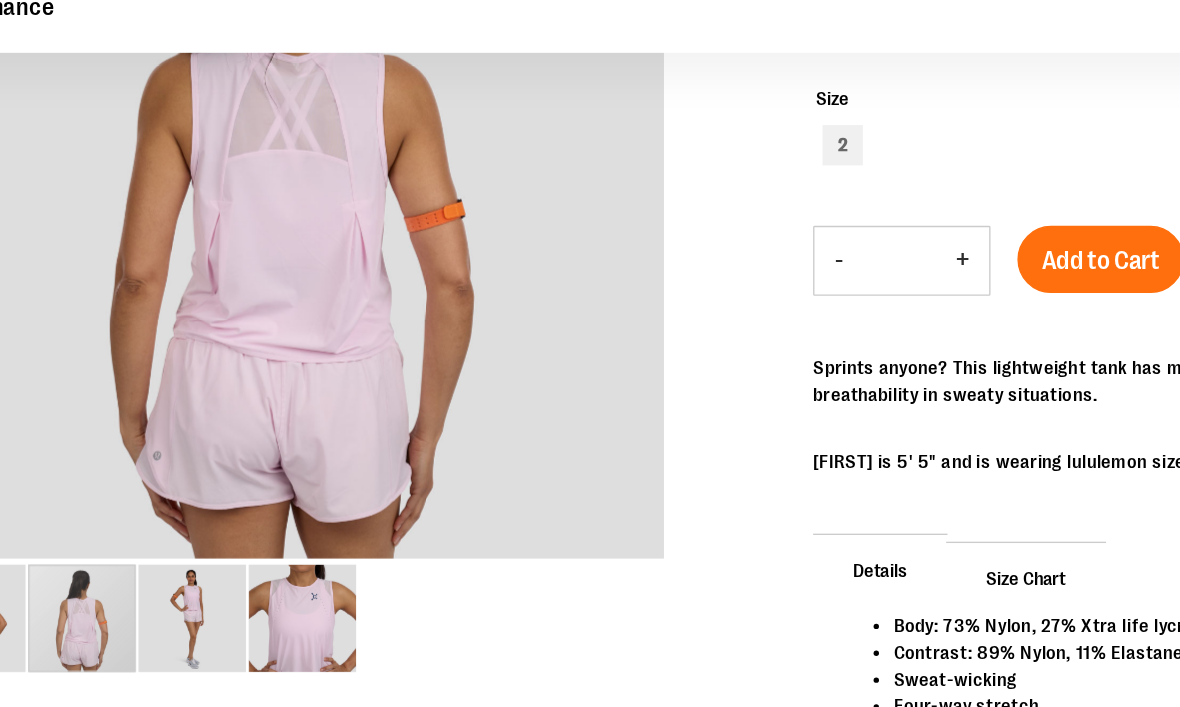 scroll, scrollTop: 323, scrollLeft: 0, axis: vertical 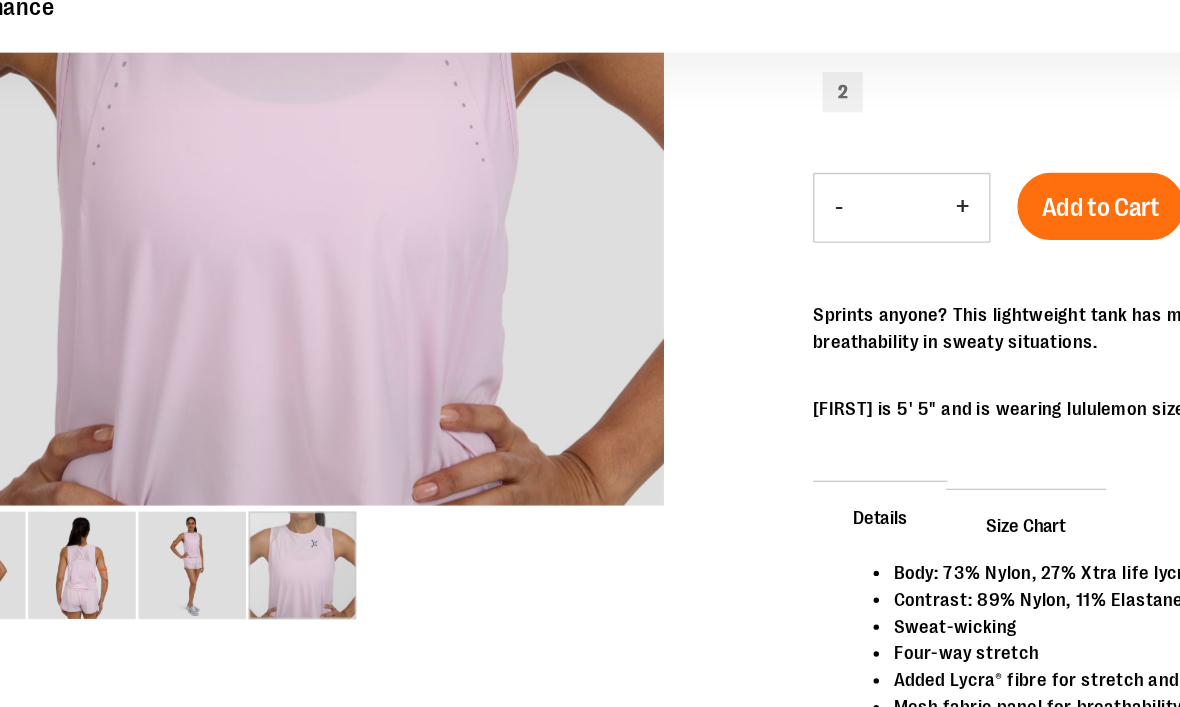 click at bounding box center [321, 552] 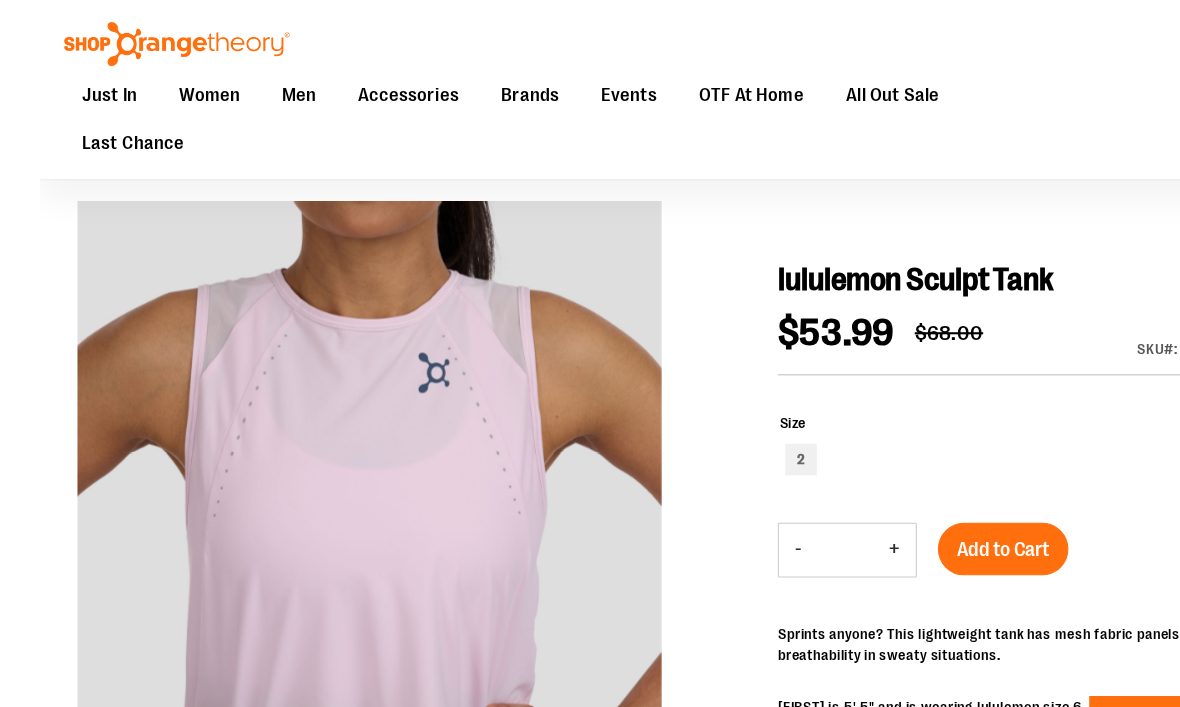 scroll, scrollTop: 86, scrollLeft: 0, axis: vertical 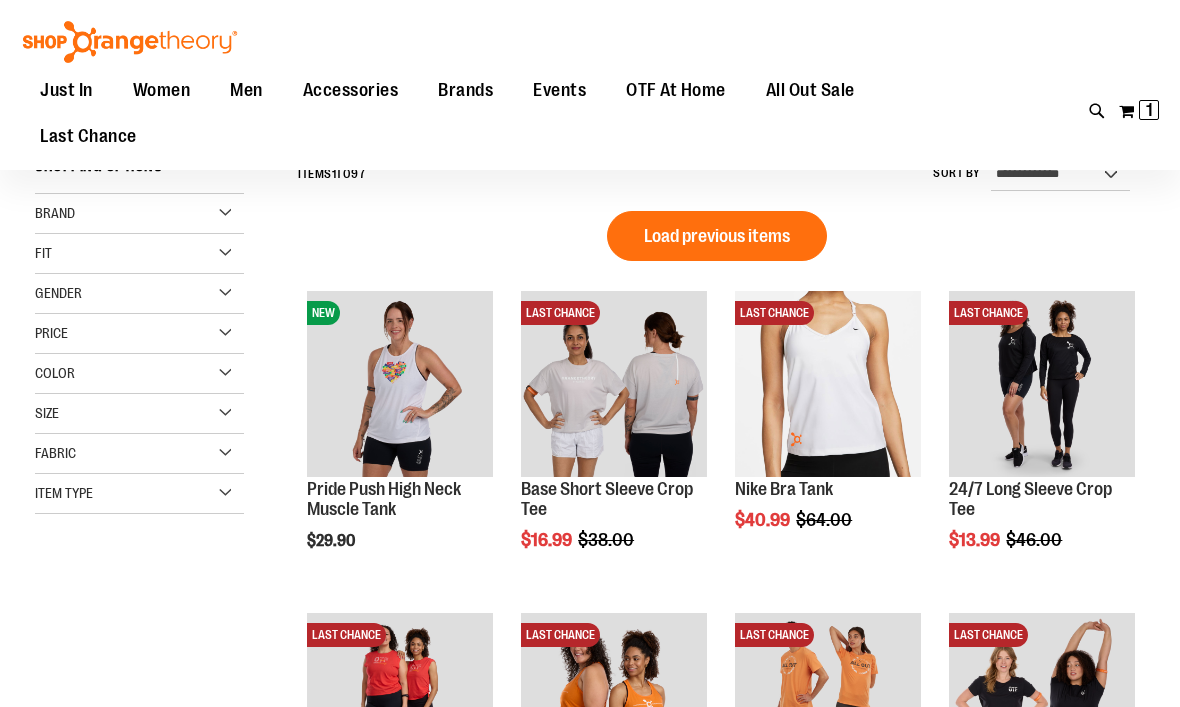 click on "Brand" at bounding box center [55, 213] 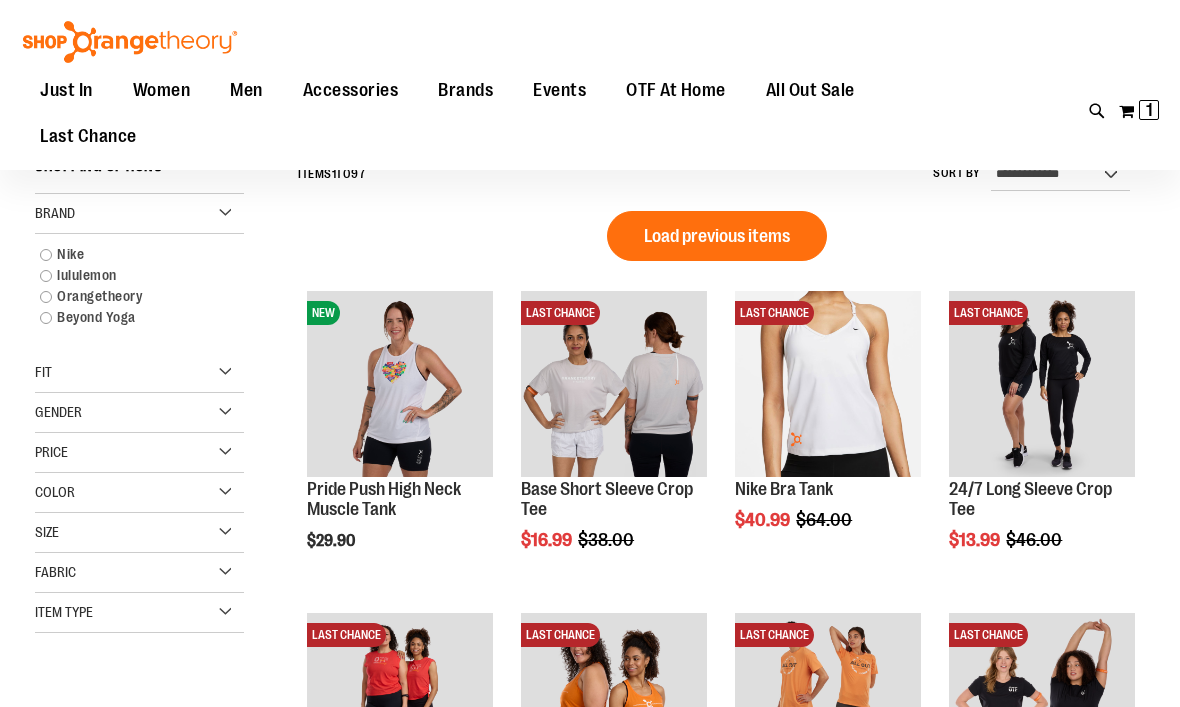 click on "lululemon" at bounding box center [130, 275] 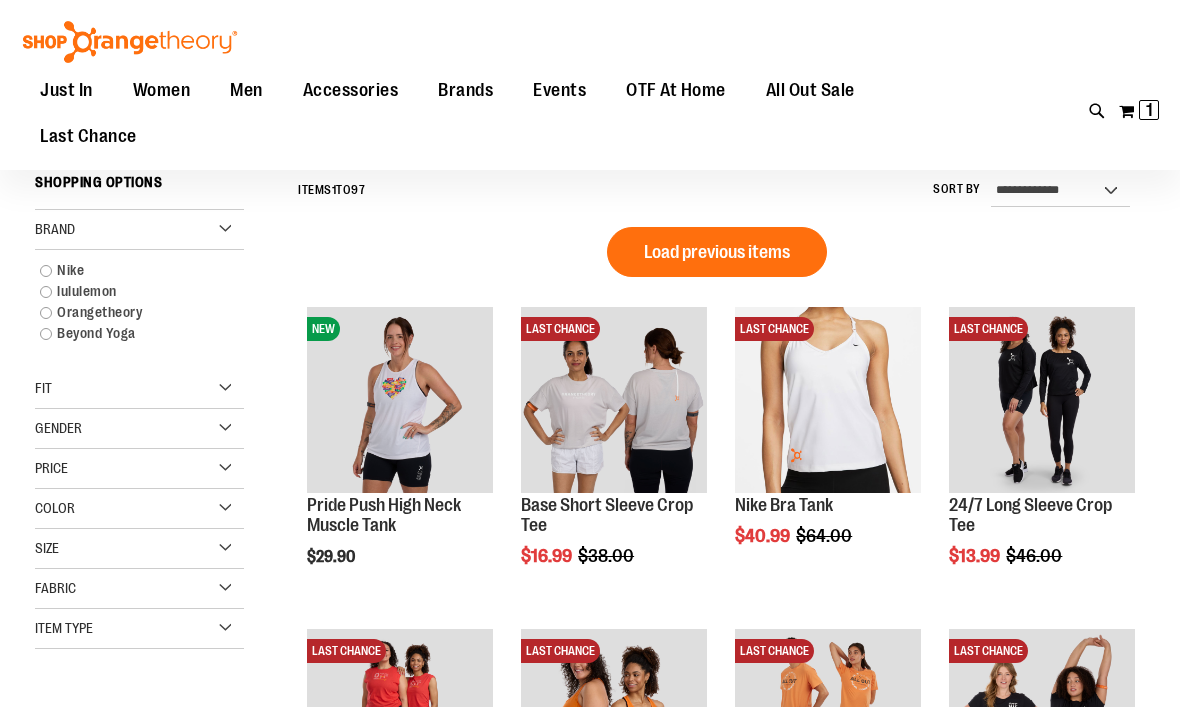scroll, scrollTop: 113, scrollLeft: 0, axis: vertical 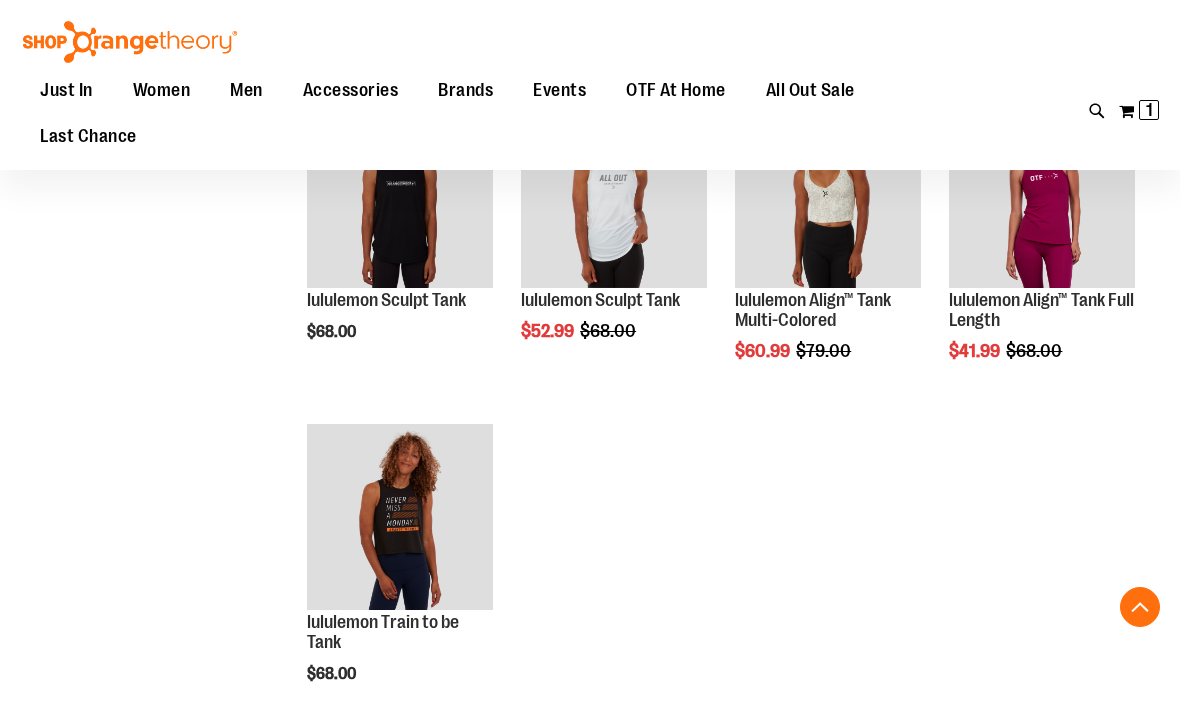 click on "Quickview" at bounding box center [354, 545] 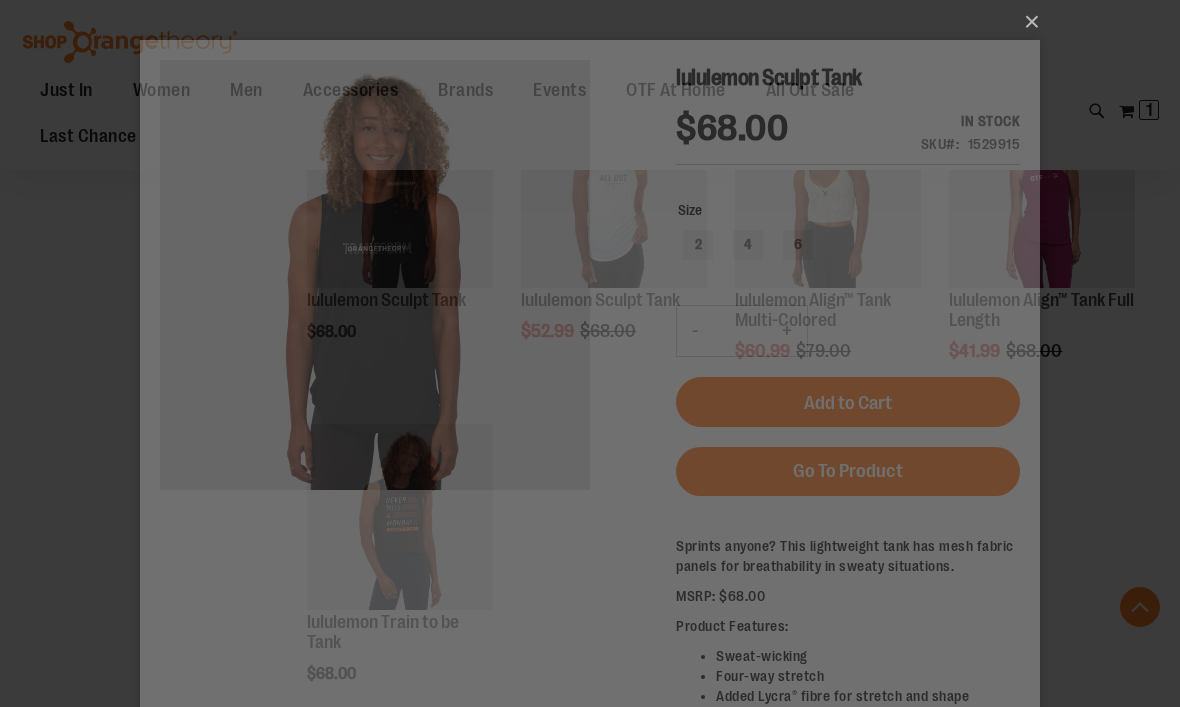 scroll, scrollTop: 0, scrollLeft: 0, axis: both 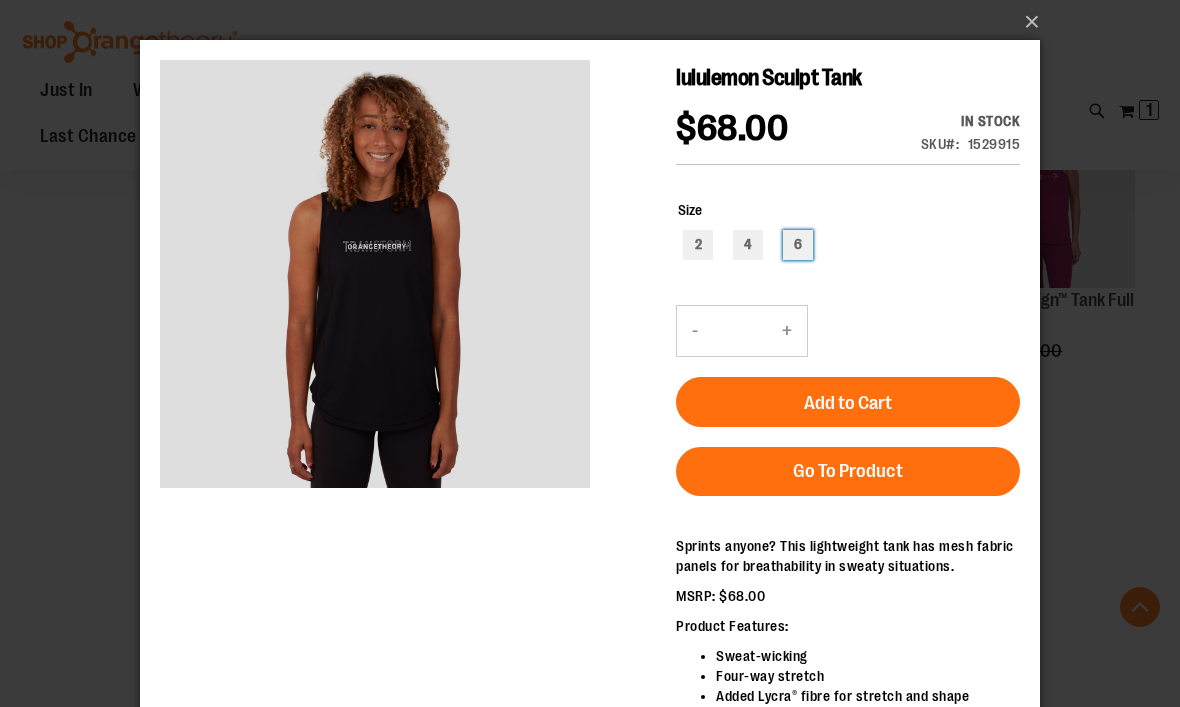 click on "6" at bounding box center [798, 245] 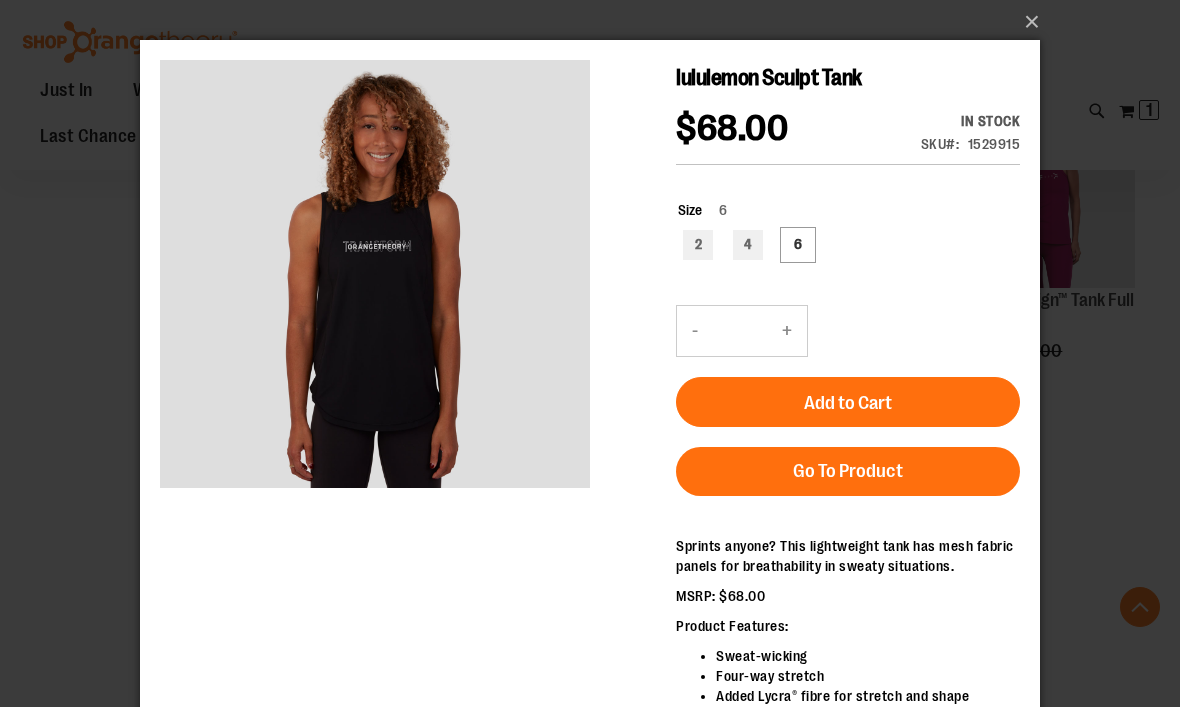 click on "Add to Cart" at bounding box center [848, 402] 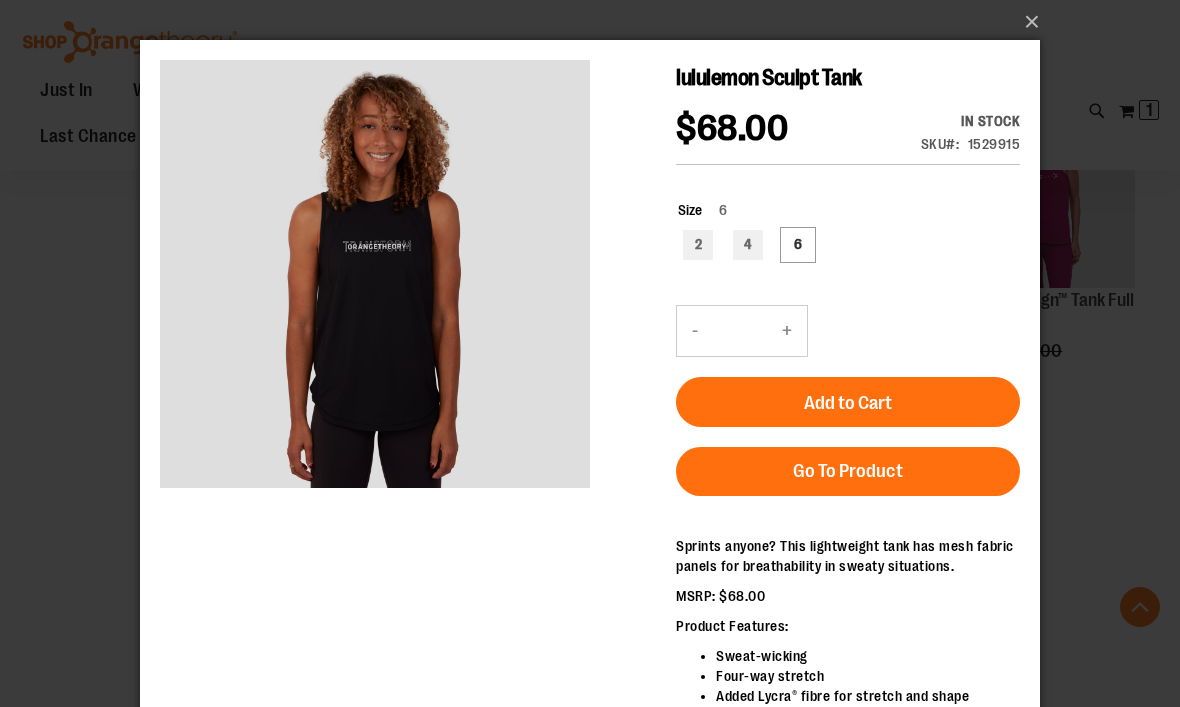 scroll, scrollTop: 1566, scrollLeft: 0, axis: vertical 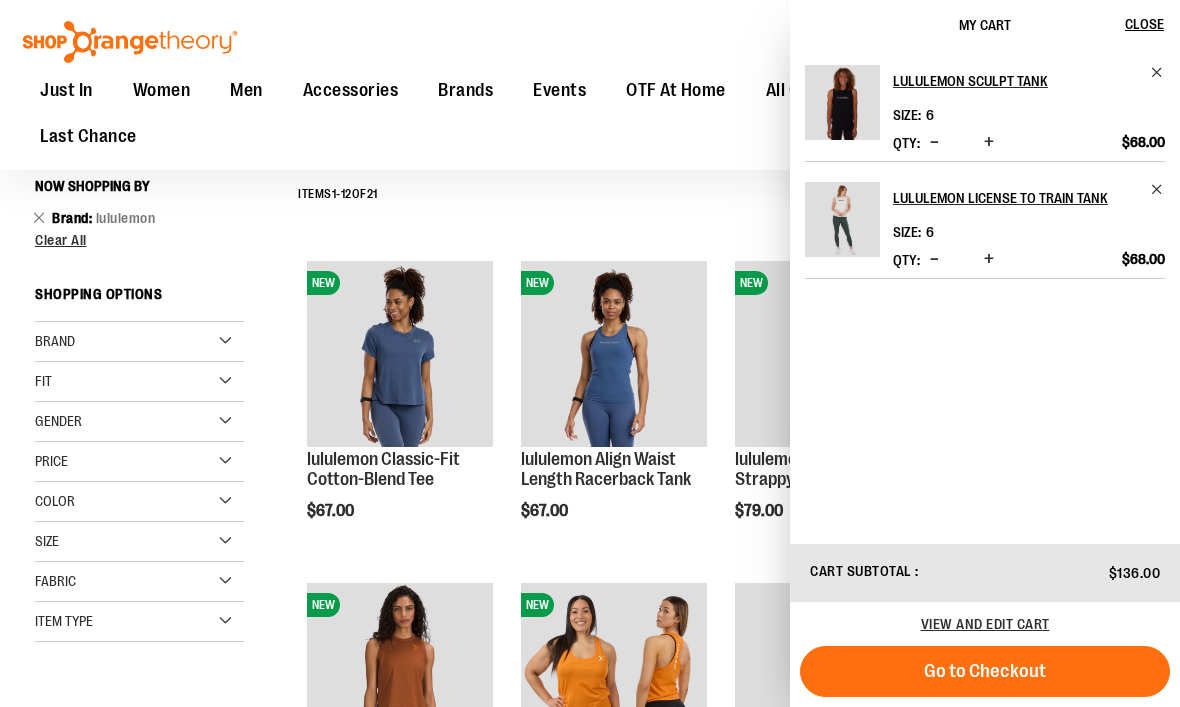 click on "Clear All" at bounding box center (61, 240) 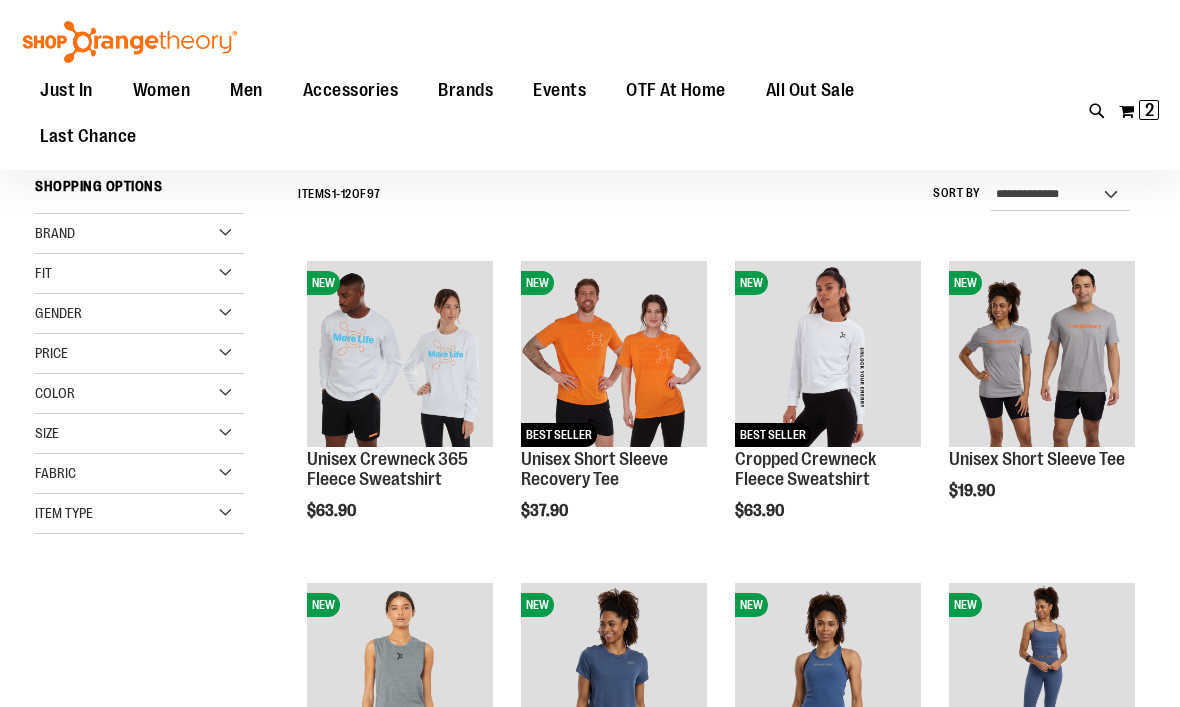 click on "Color" at bounding box center [55, 393] 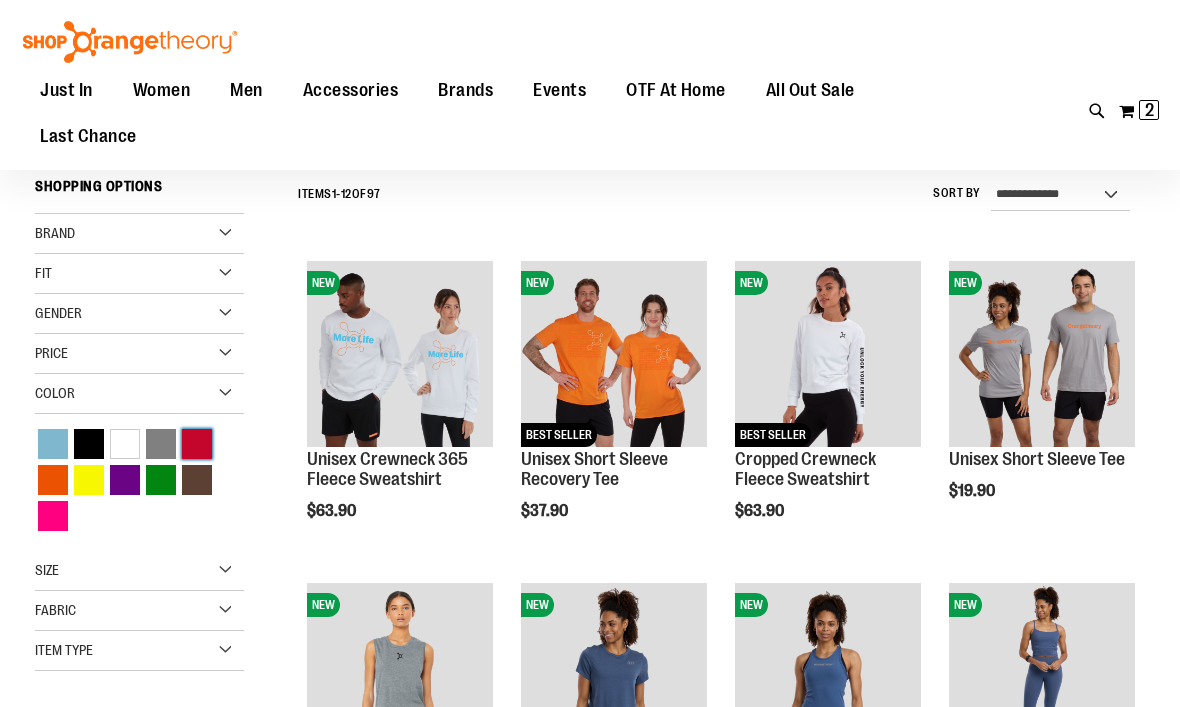 click at bounding box center (197, 444) 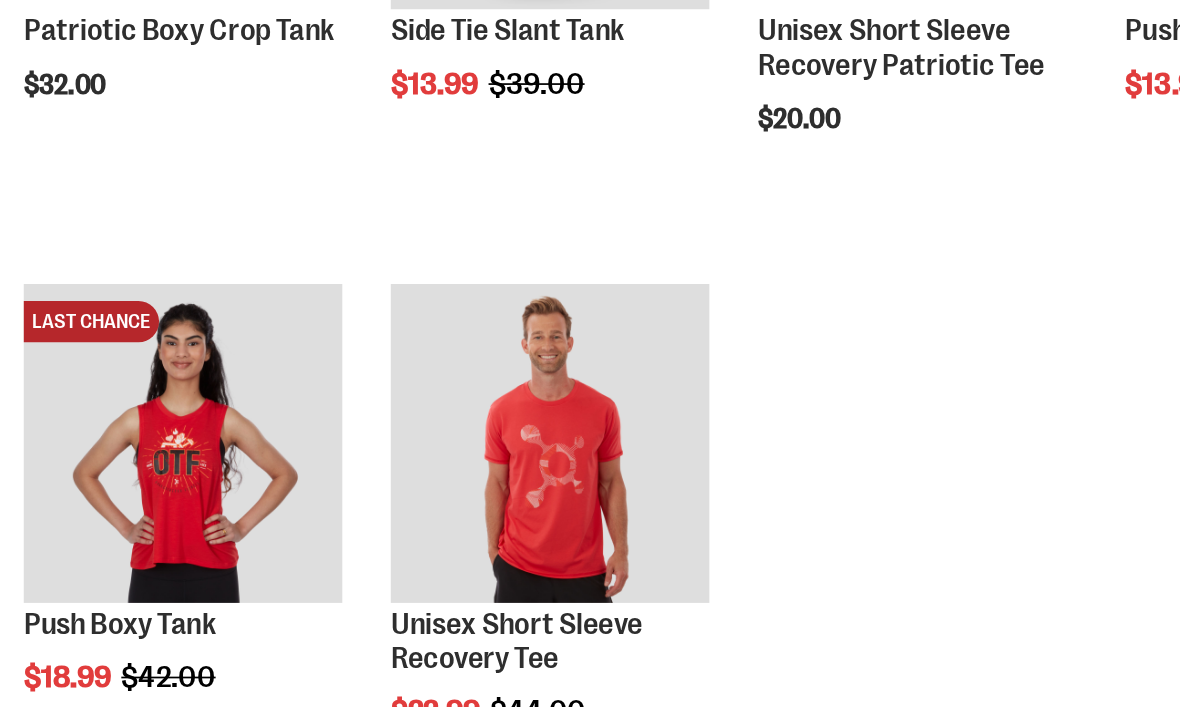 scroll, scrollTop: 299, scrollLeft: 0, axis: vertical 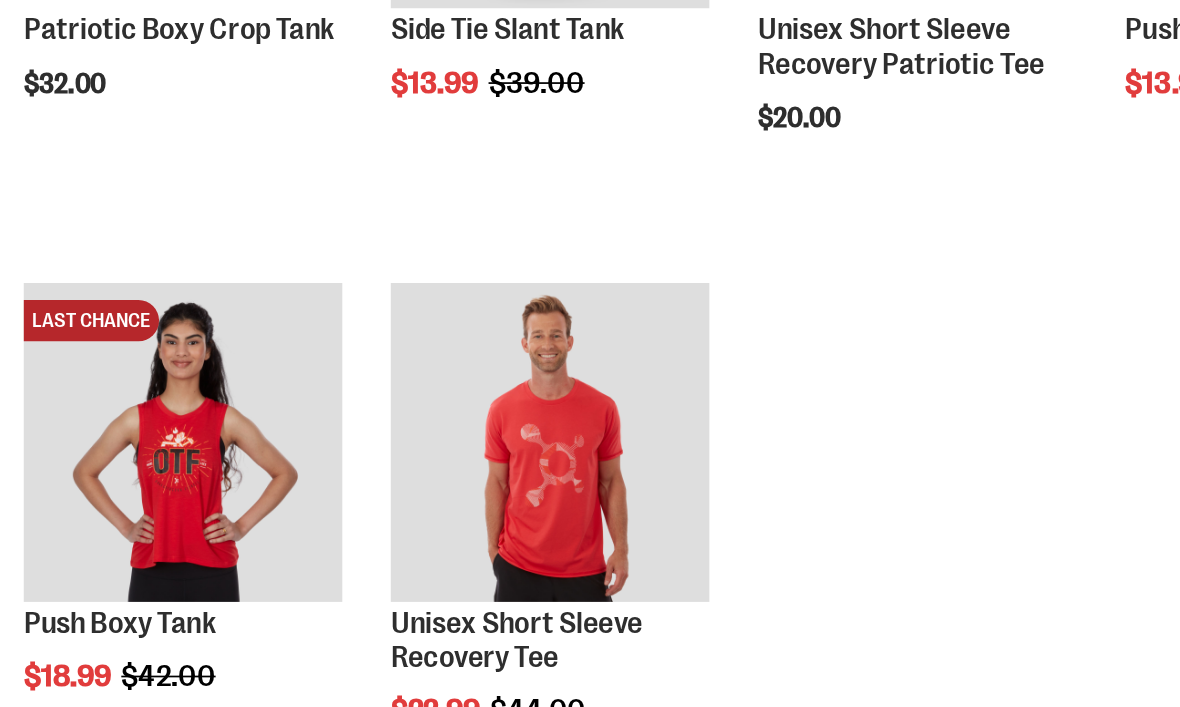 click on "Push Boxy Tank" at bounding box center [363, 619] 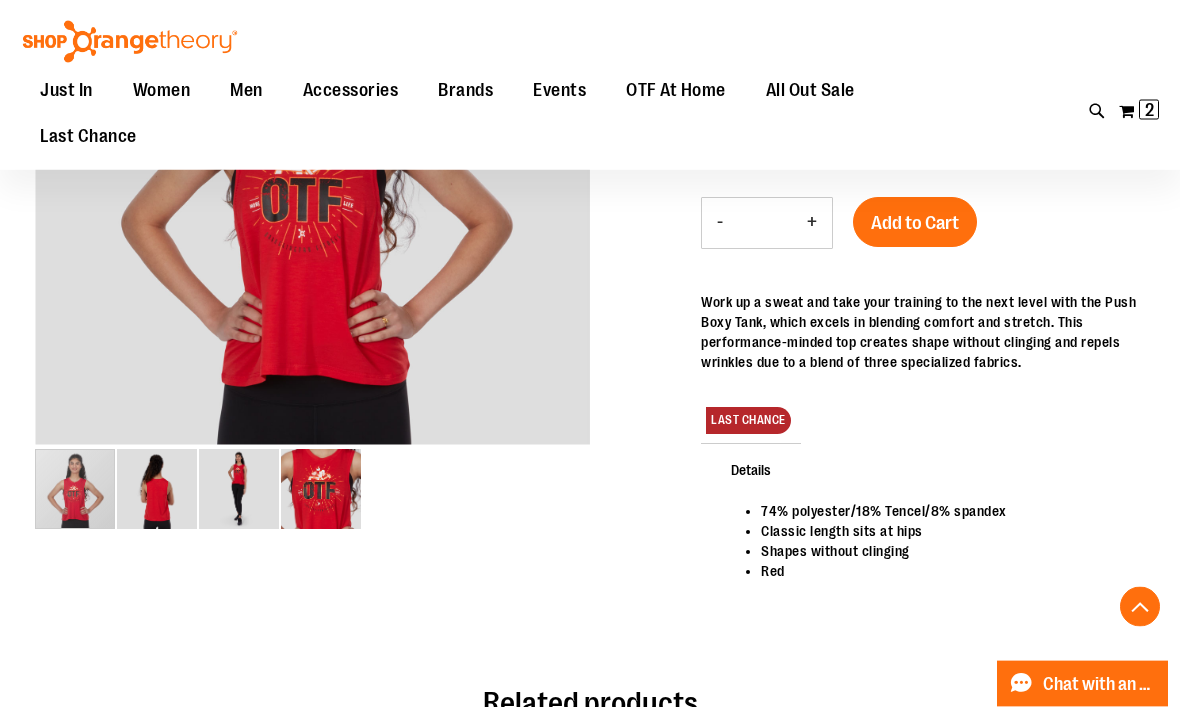 scroll, scrollTop: 299, scrollLeft: 0, axis: vertical 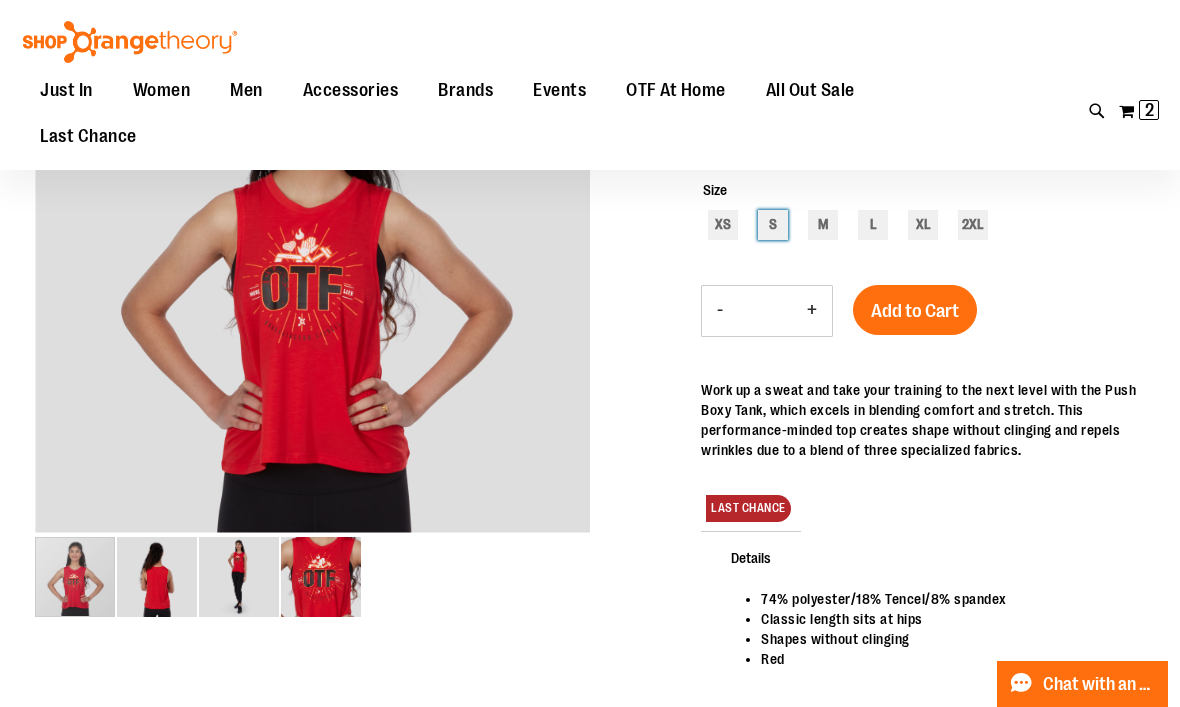 click on "S" at bounding box center [773, 225] 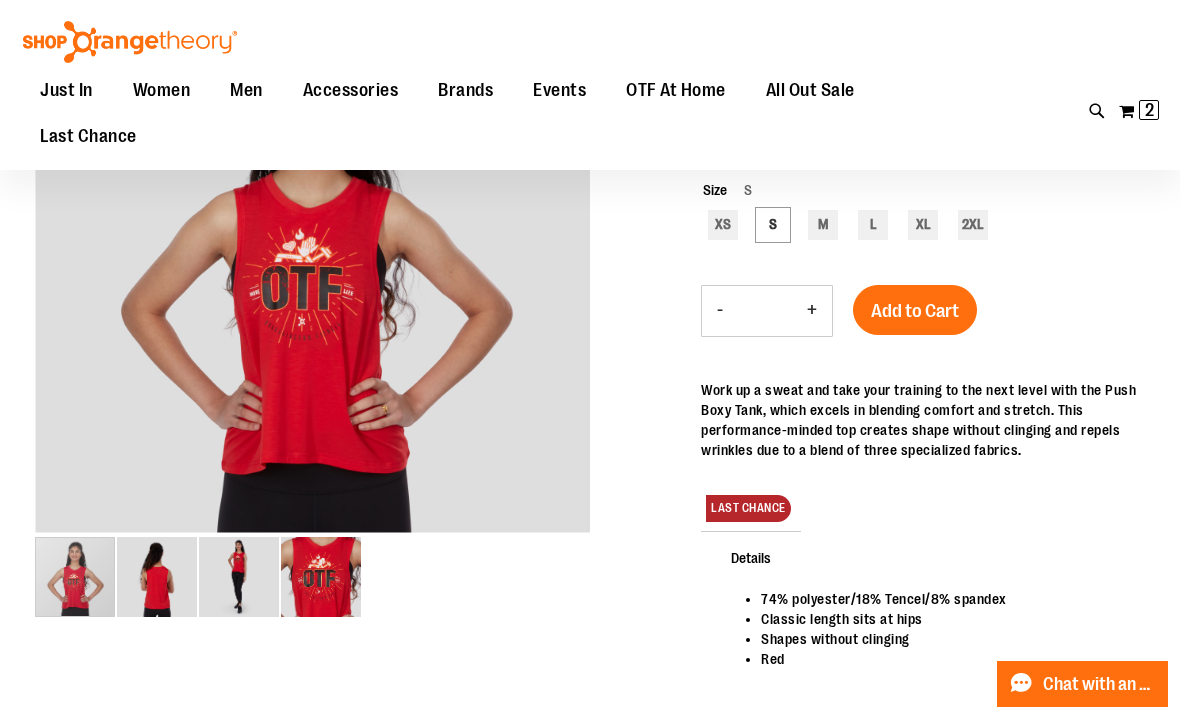 click on "Add to Cart" at bounding box center (915, 311) 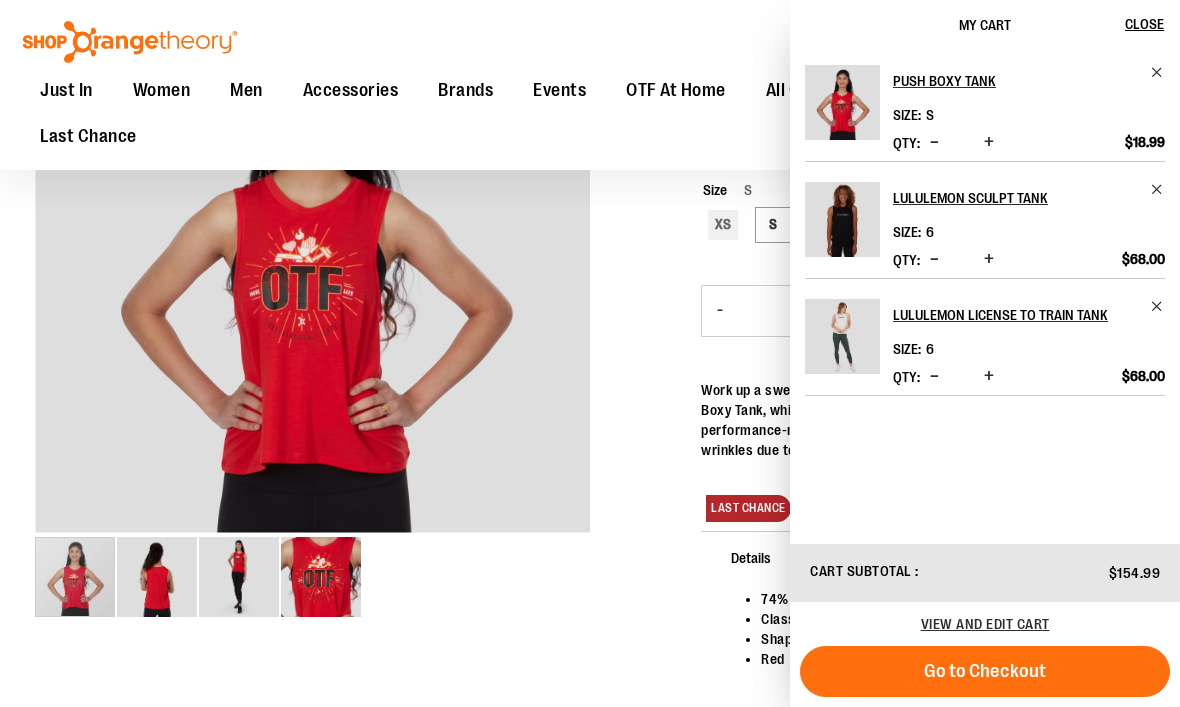 click at bounding box center [1157, 306] 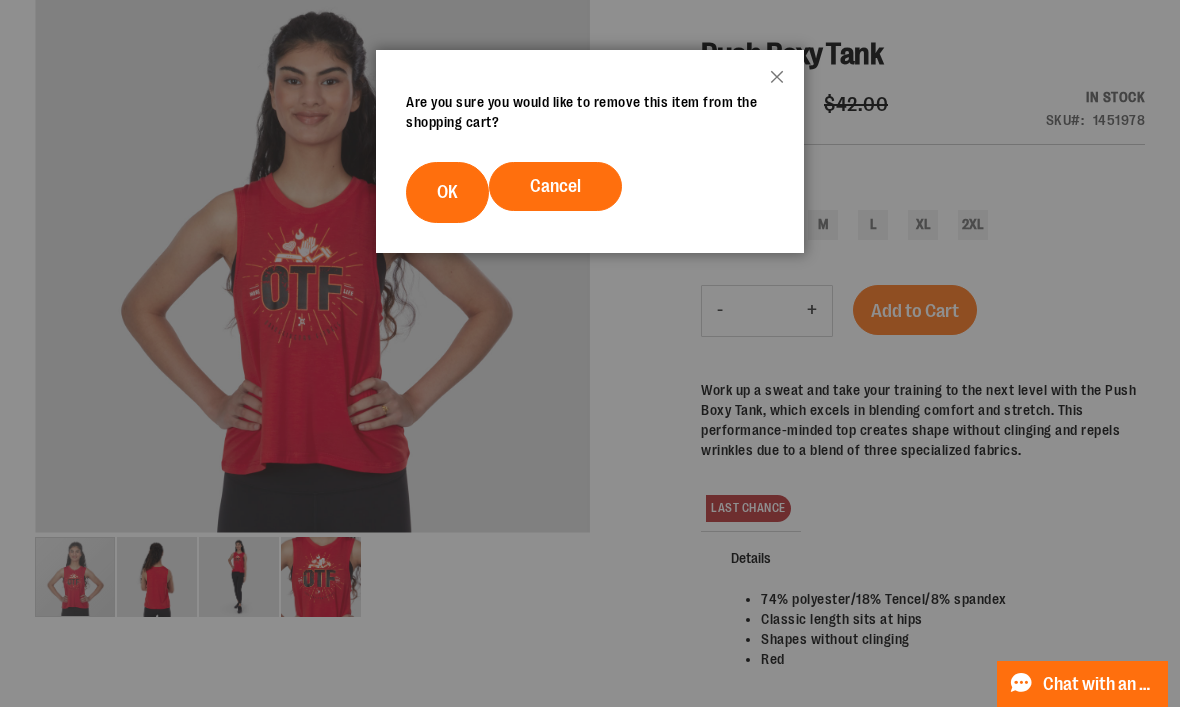 scroll, scrollTop: 0, scrollLeft: 0, axis: both 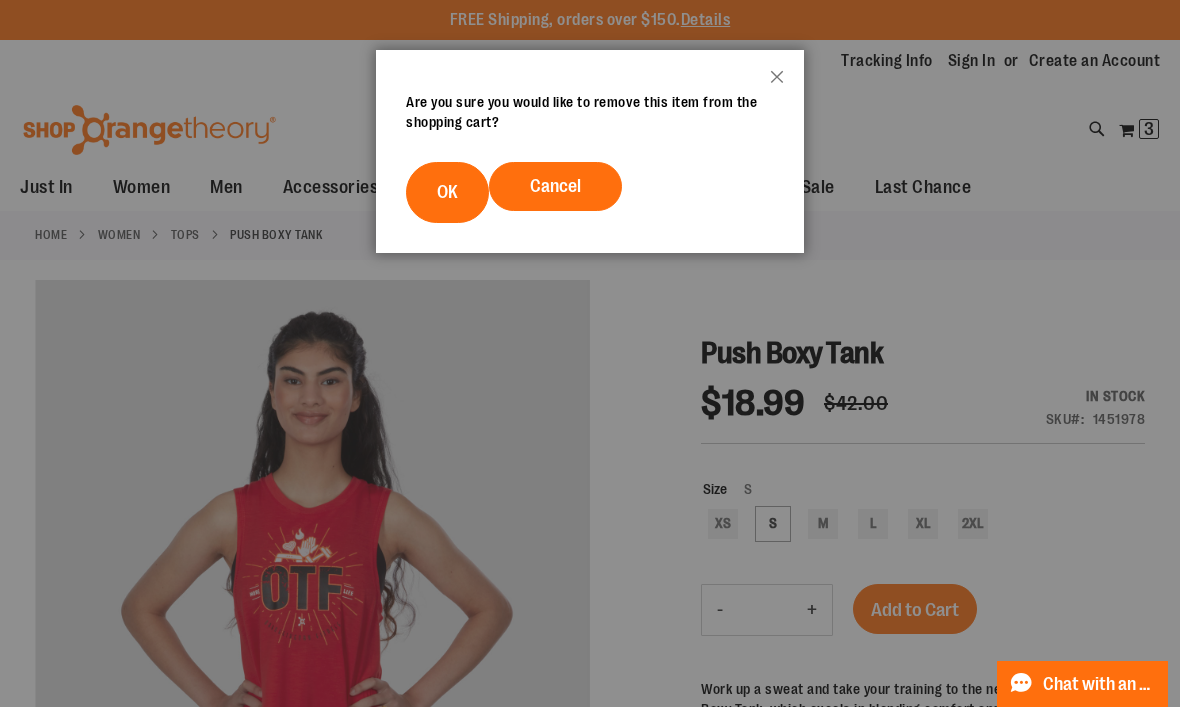 click on "OK" at bounding box center (447, 192) 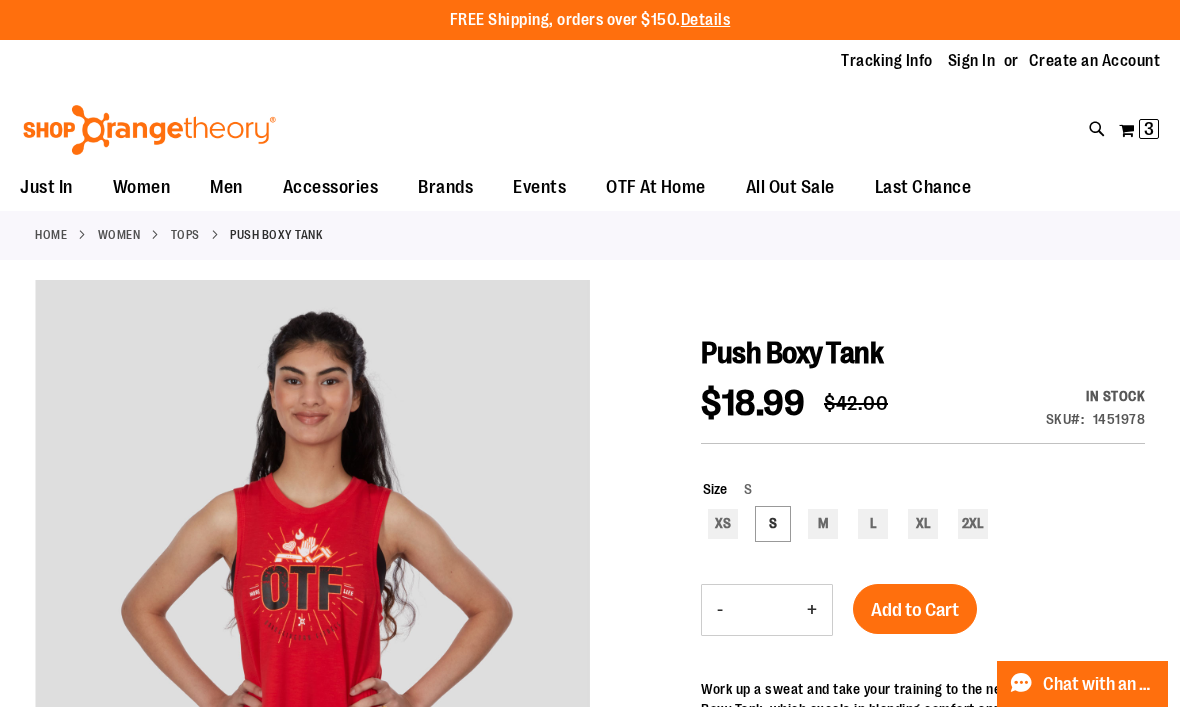 click on "3
3
items" at bounding box center (1149, 129) 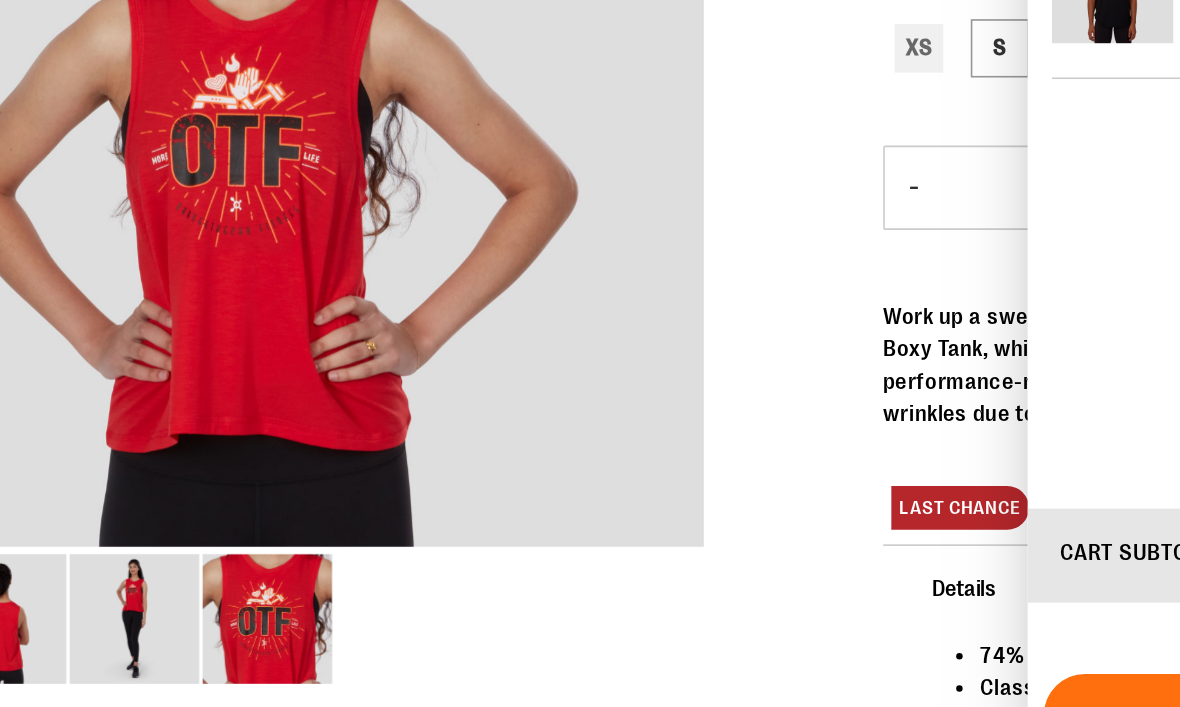 scroll, scrollTop: 266, scrollLeft: 0, axis: vertical 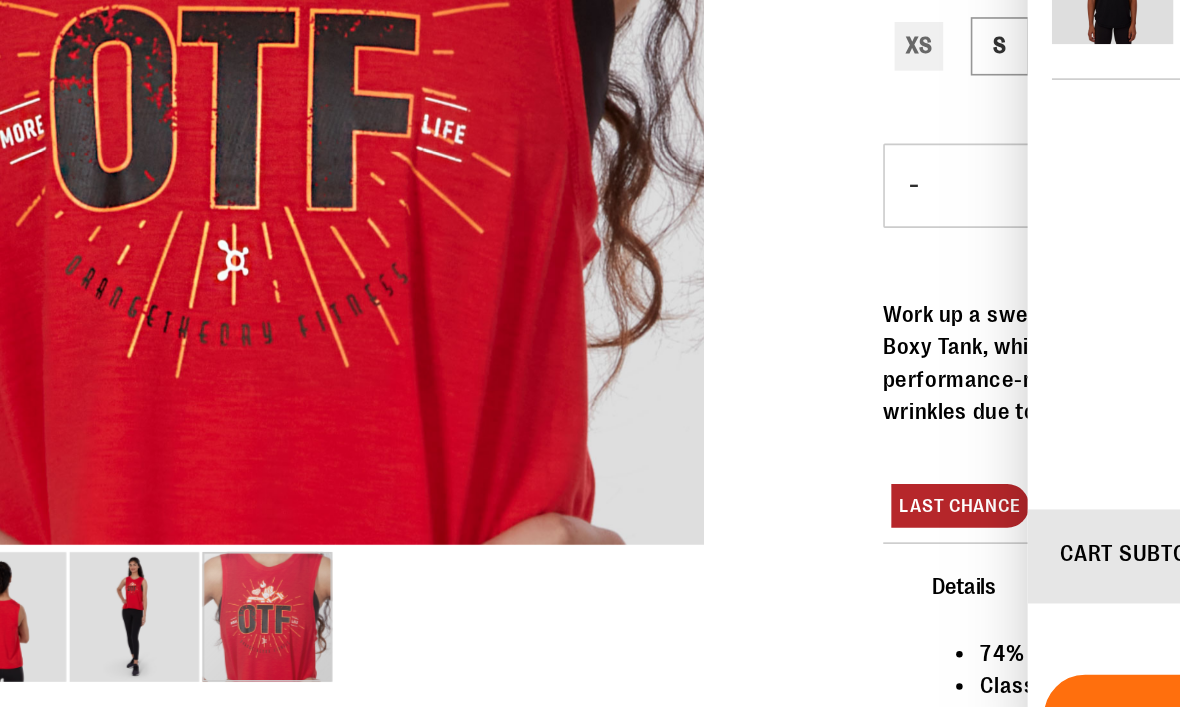 click at bounding box center [321, 610] 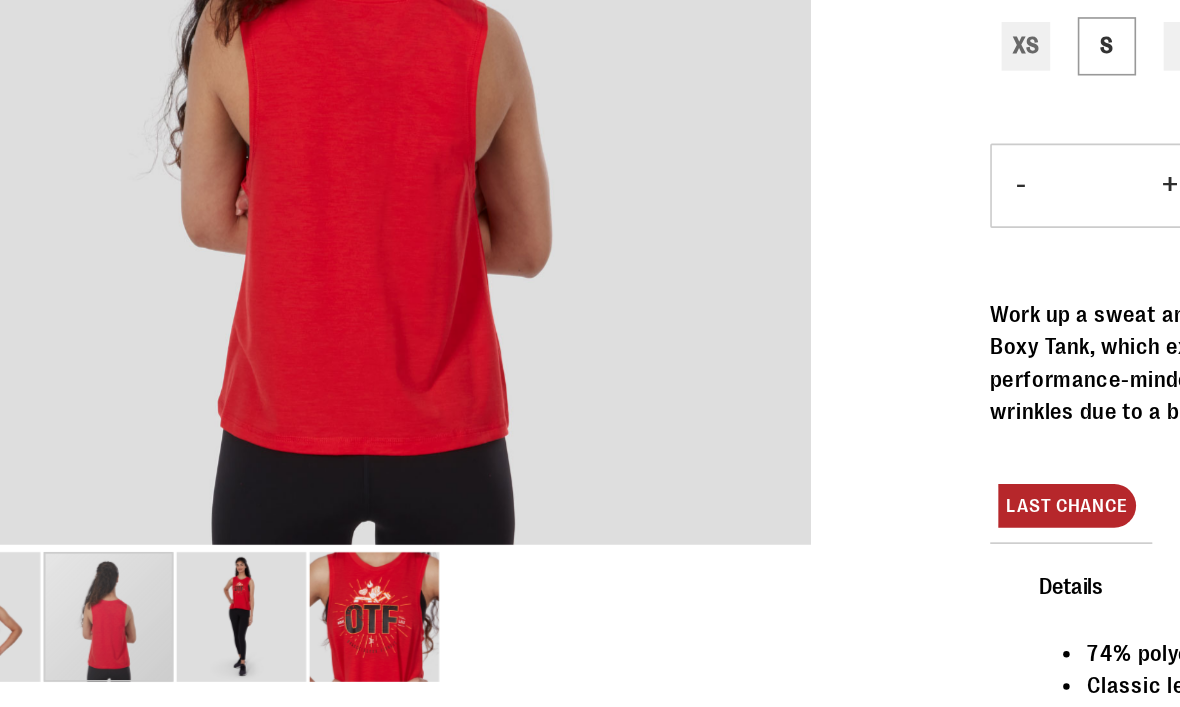 click at bounding box center [157, 610] 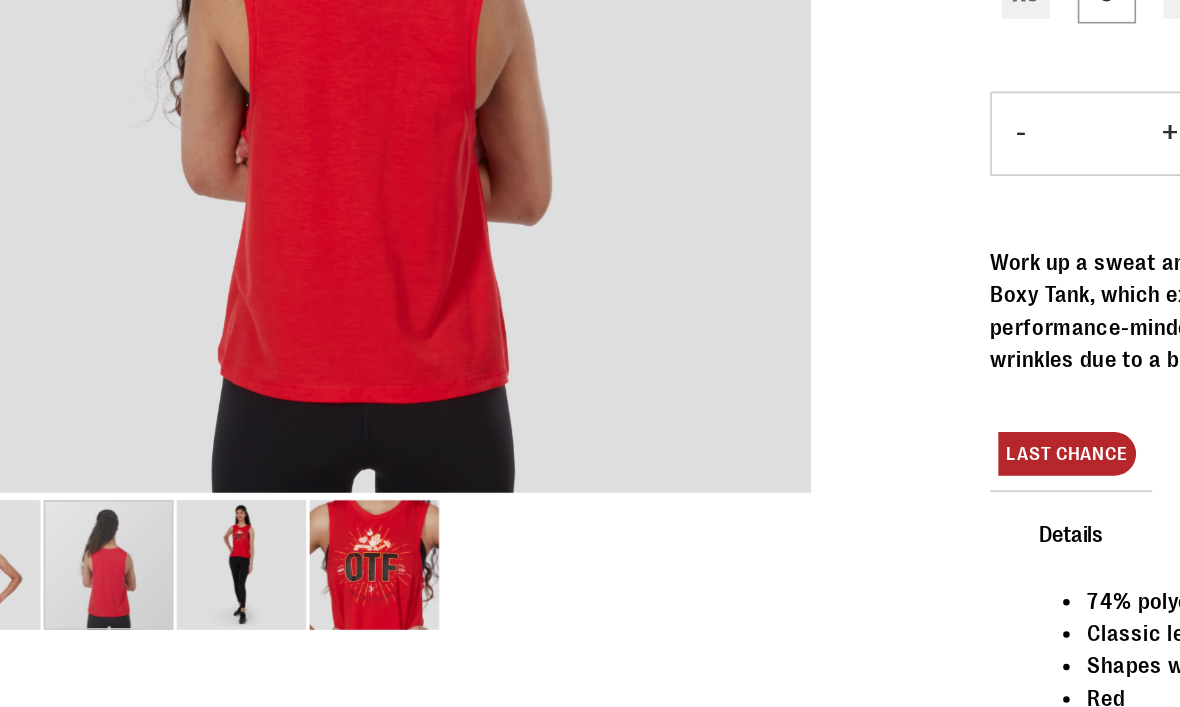 scroll, scrollTop: 318, scrollLeft: 0, axis: vertical 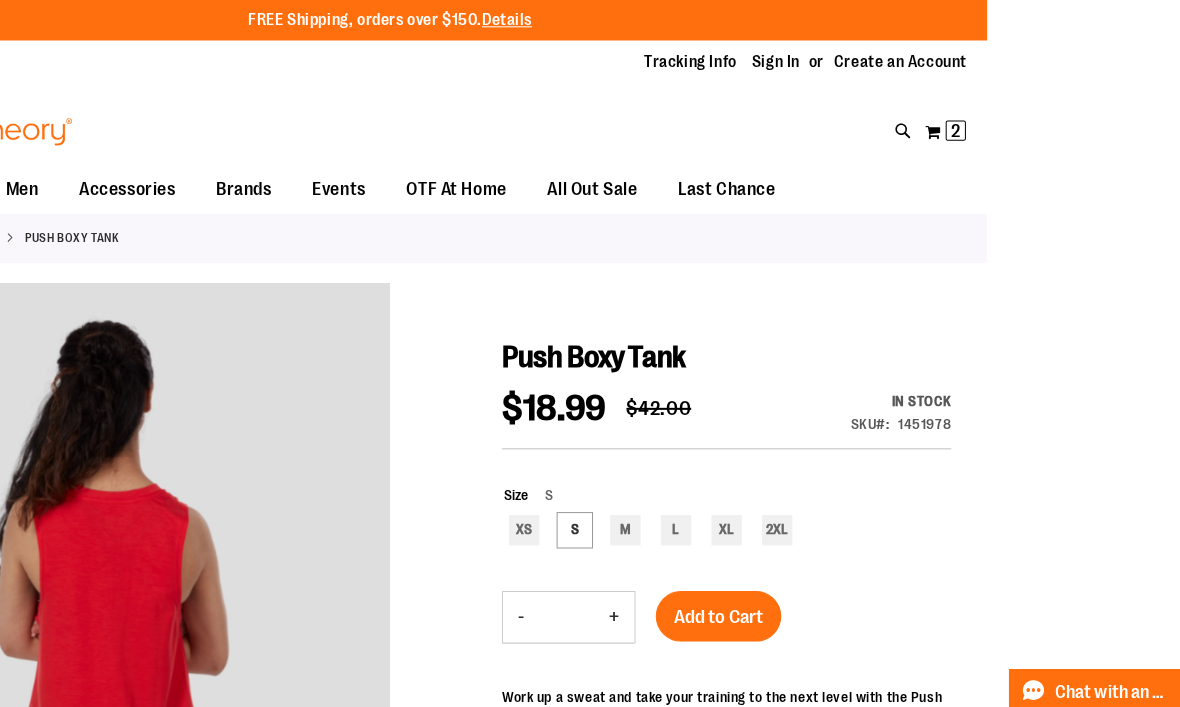 click on "2" at bounding box center [944, 129] 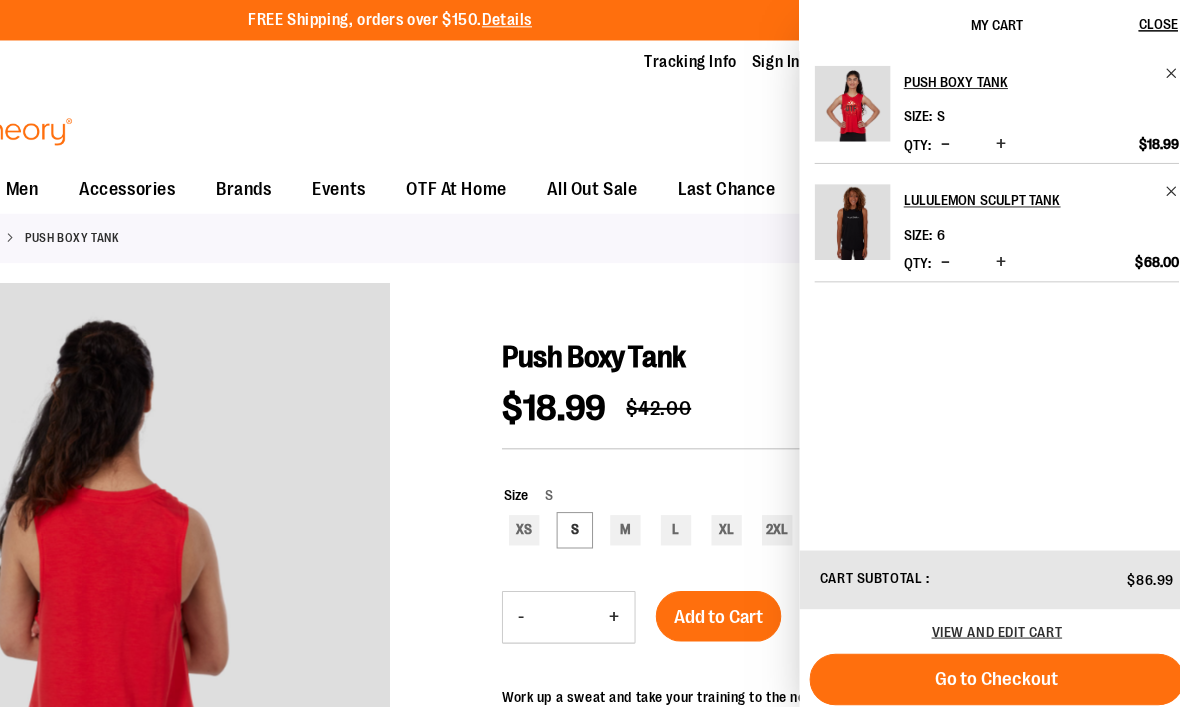 click on "lululemon Sculpt Tank" at bounding box center (1015, 198) 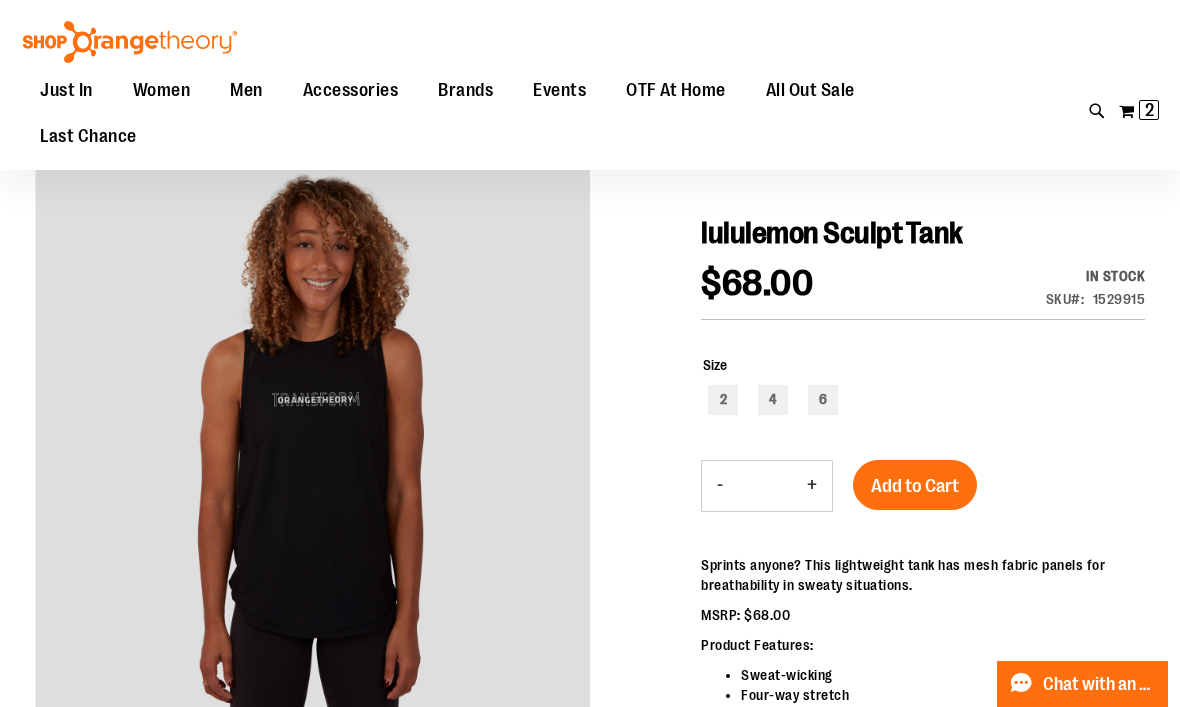scroll, scrollTop: 215, scrollLeft: 0, axis: vertical 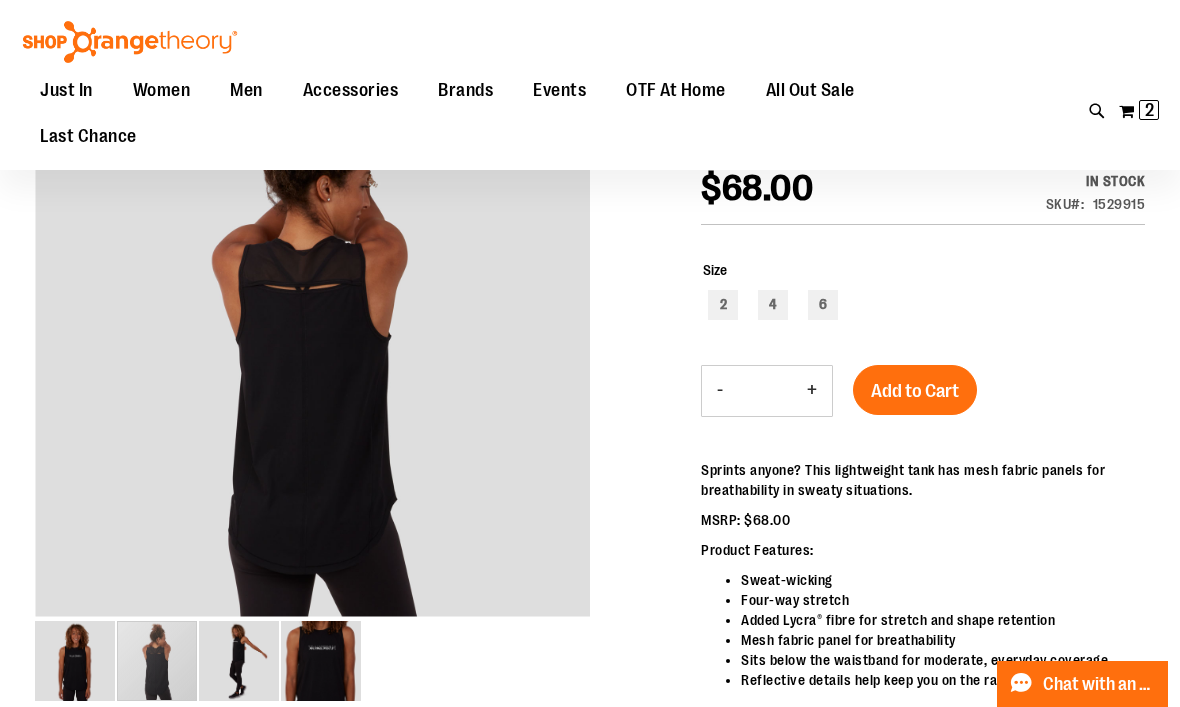 click at bounding box center [157, 661] 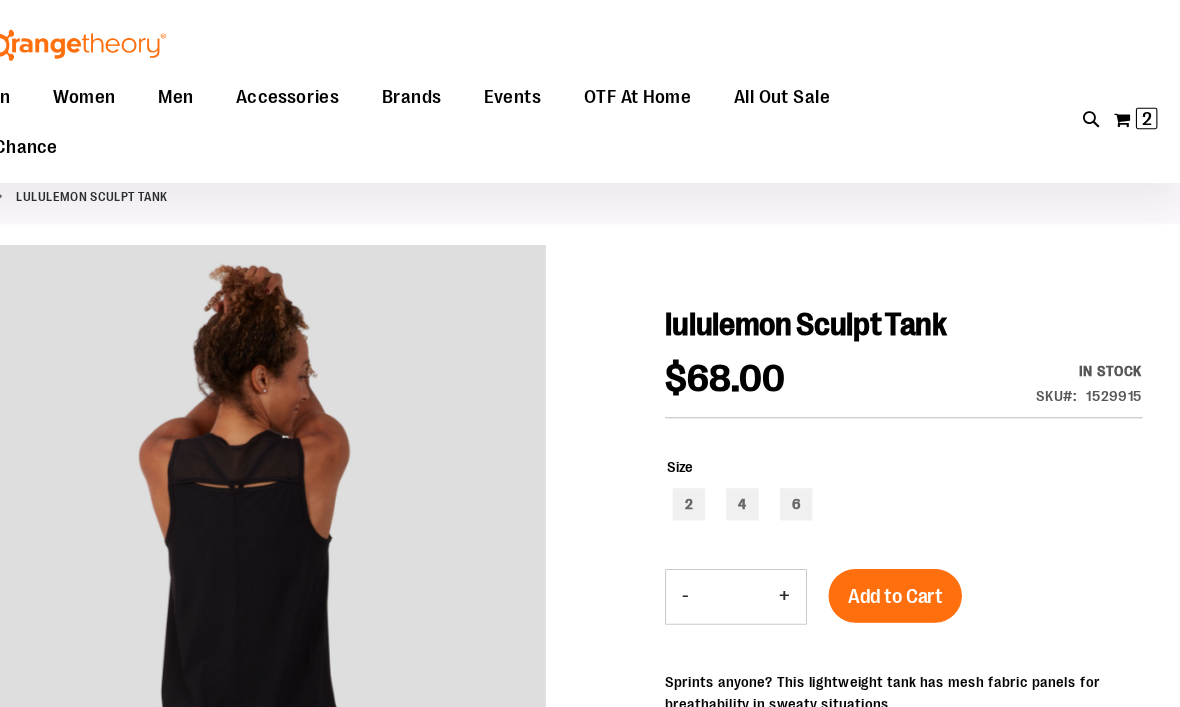 scroll, scrollTop: 0, scrollLeft: 0, axis: both 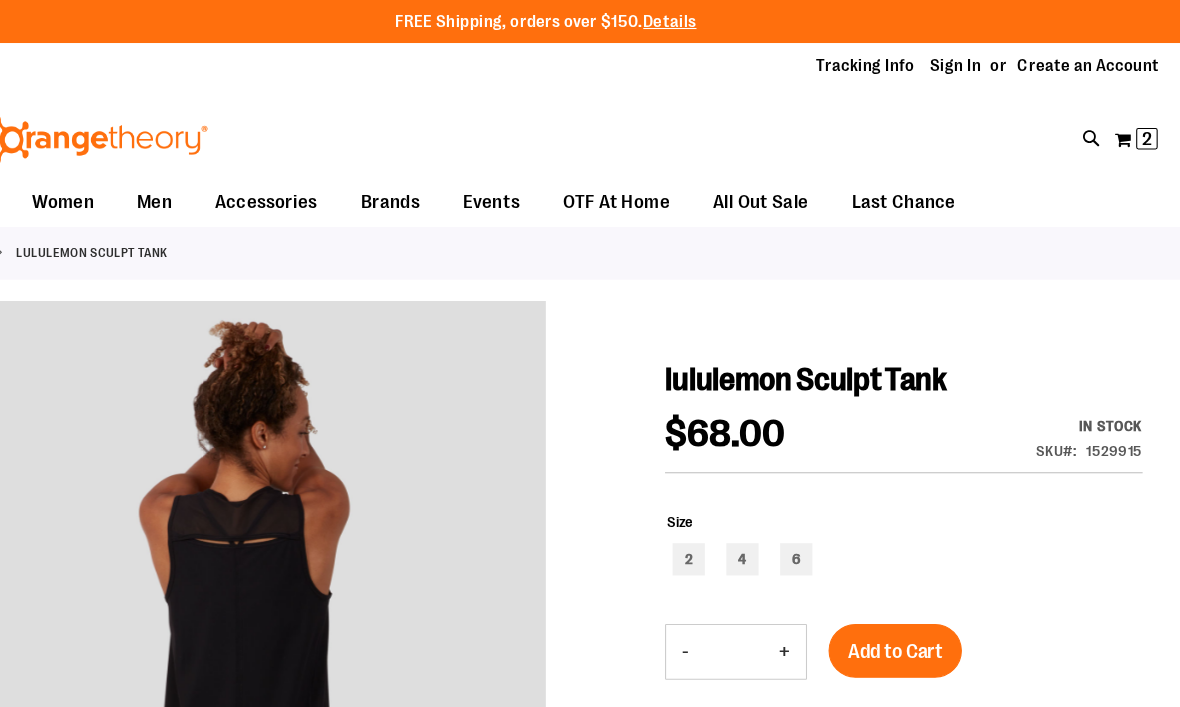 click on "Toggle Nav
Search
Popular Suggestions
Advanced Search" at bounding box center [590, 124] 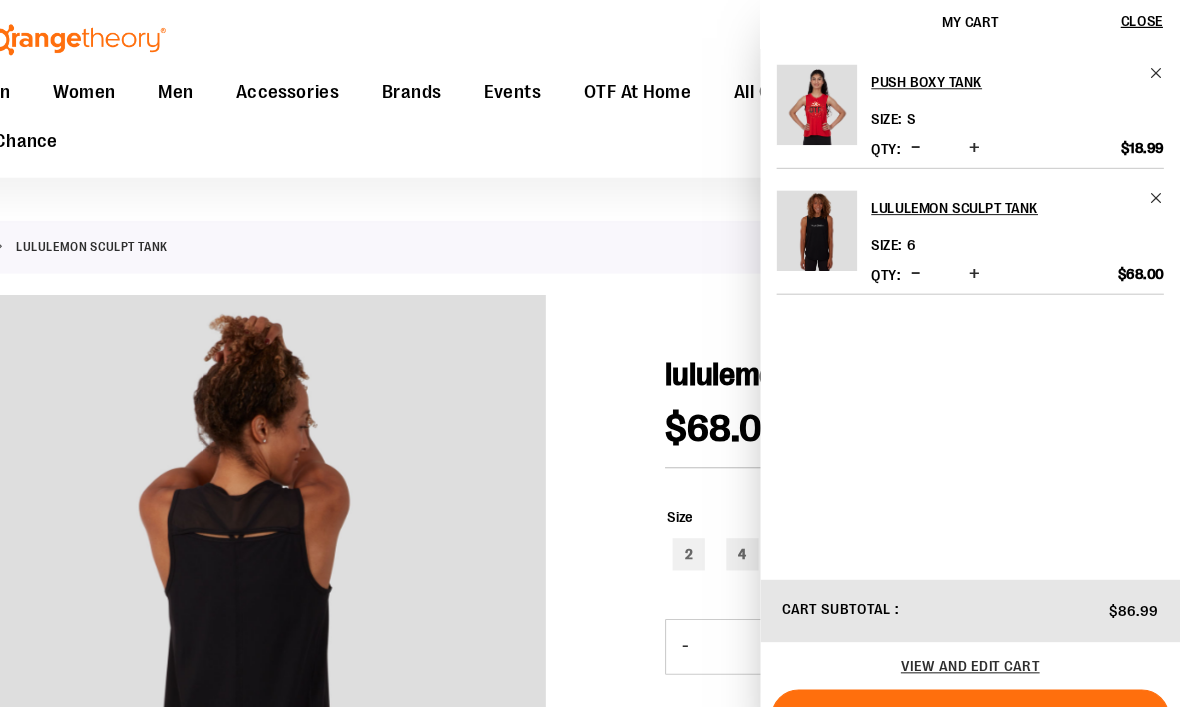 scroll, scrollTop: 132, scrollLeft: 0, axis: vertical 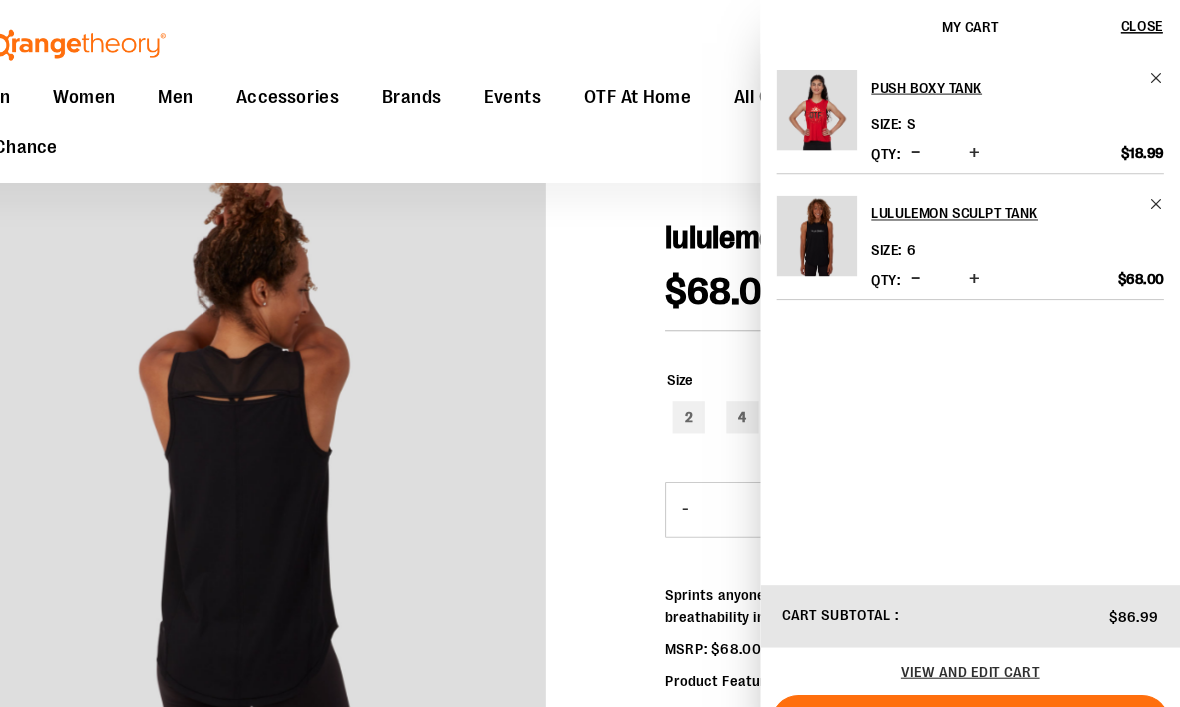 click on "Go to Checkout" at bounding box center (985, 671) 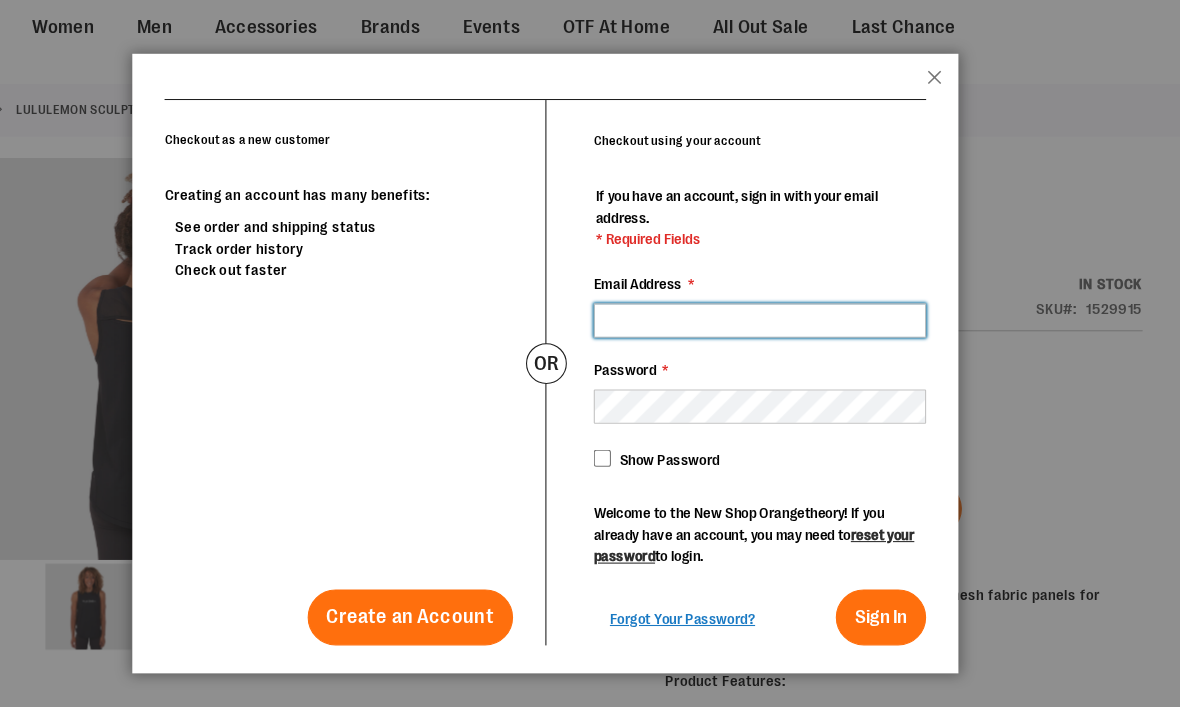 scroll, scrollTop: 0, scrollLeft: 0, axis: both 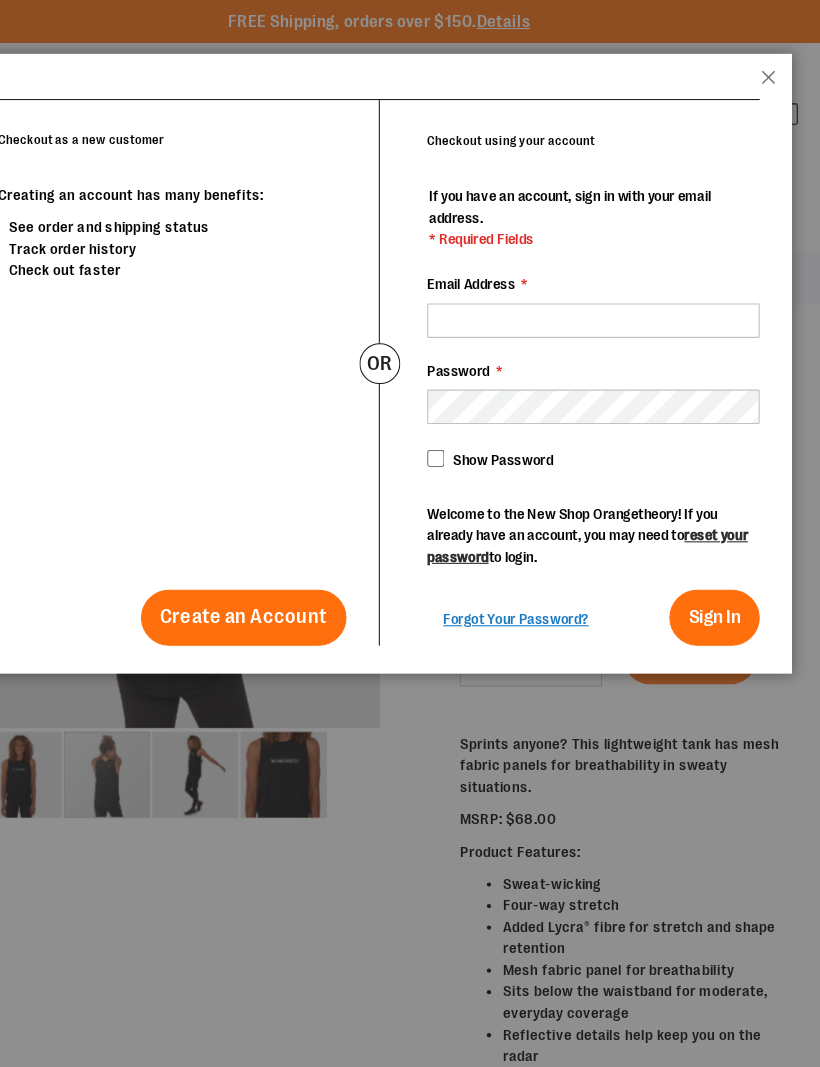 click at bounding box center (410, 533) 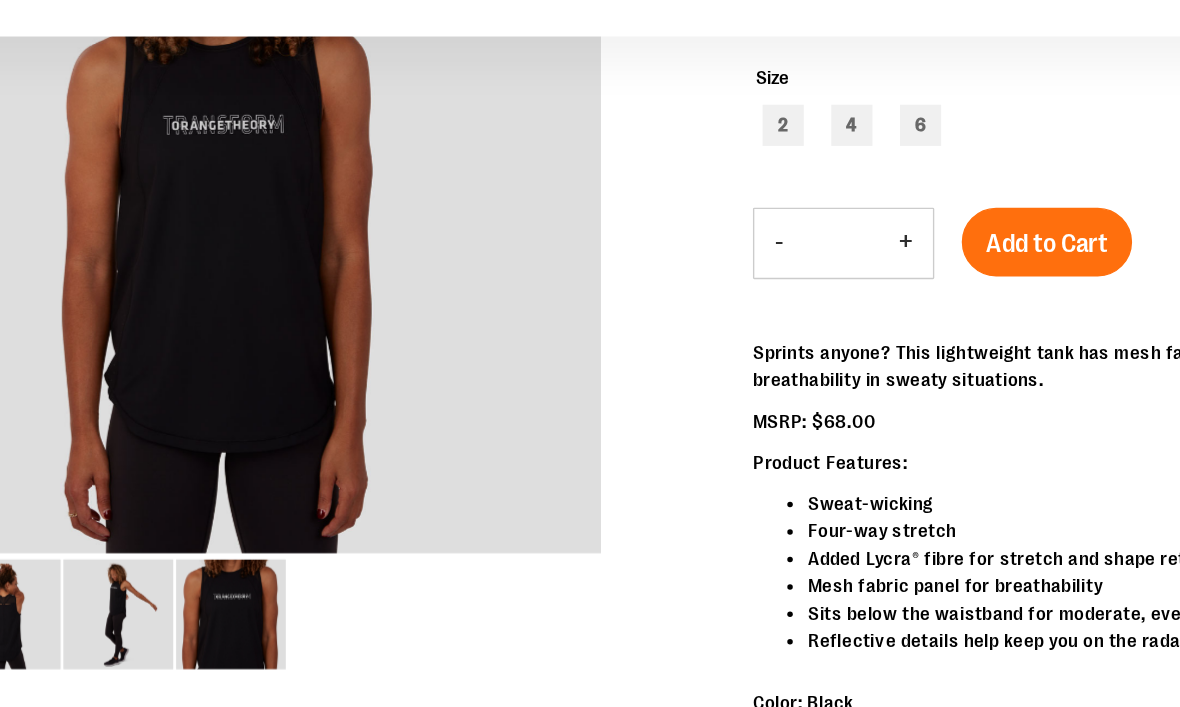scroll, scrollTop: 341, scrollLeft: 0, axis: vertical 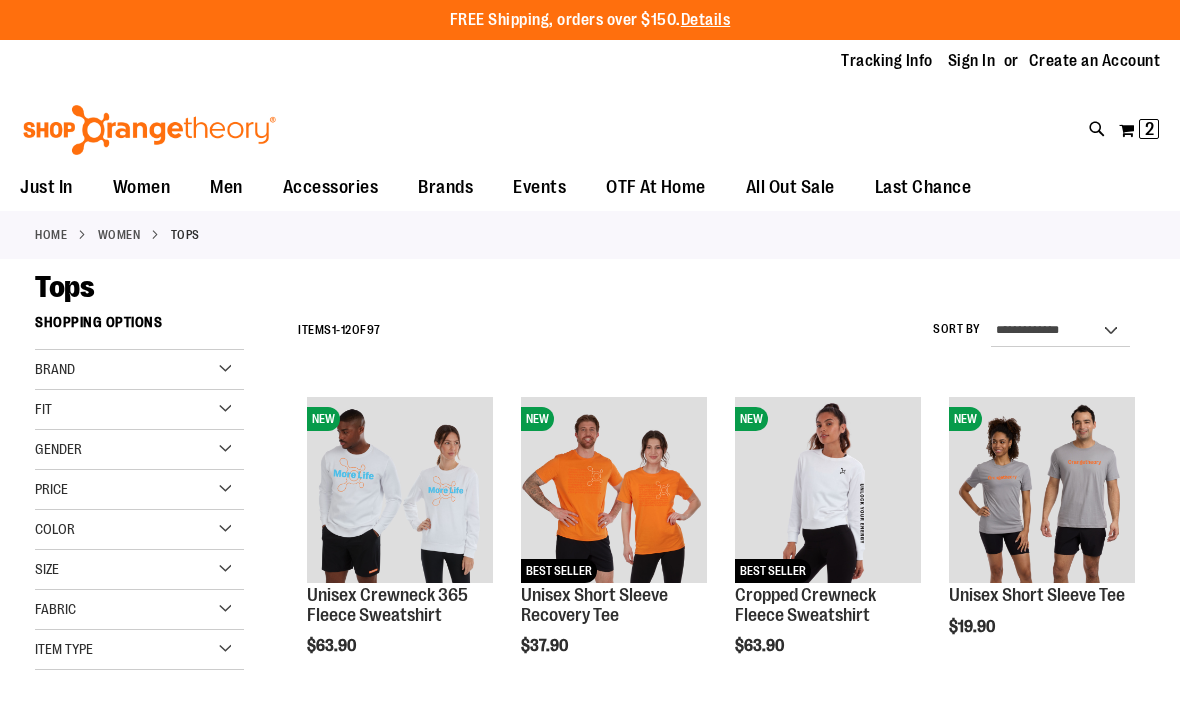 click on "Brand" at bounding box center [55, 369] 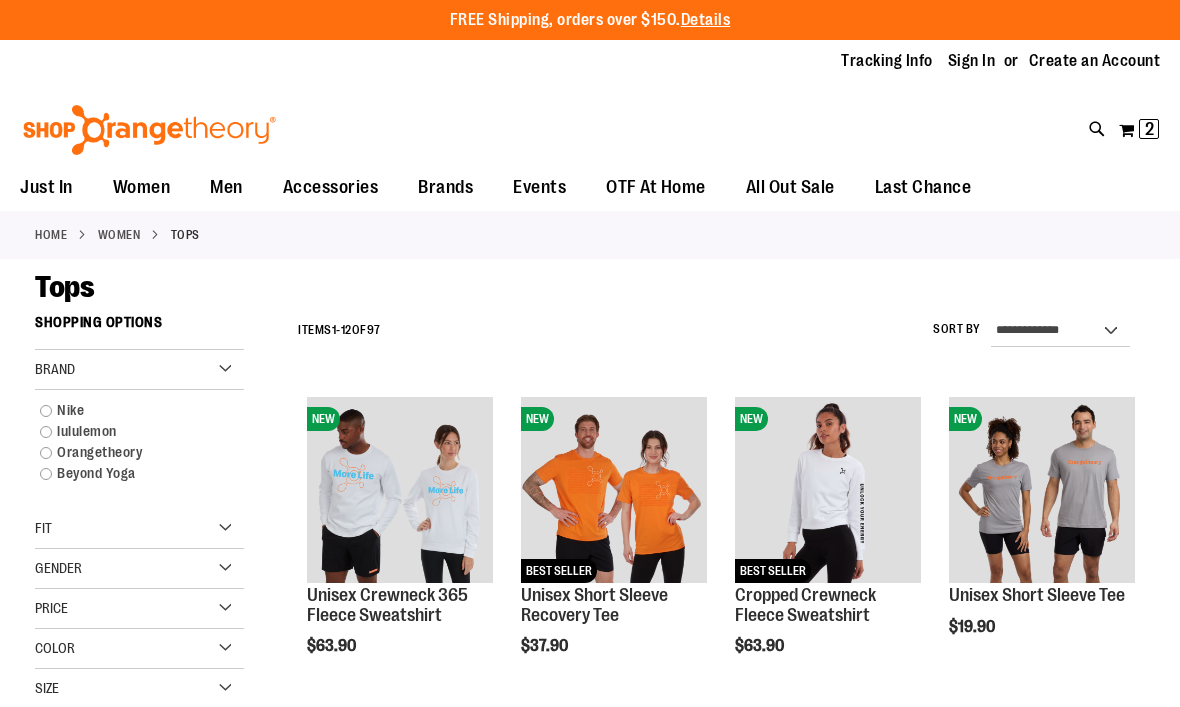 click on "lululemon" at bounding box center [130, 431] 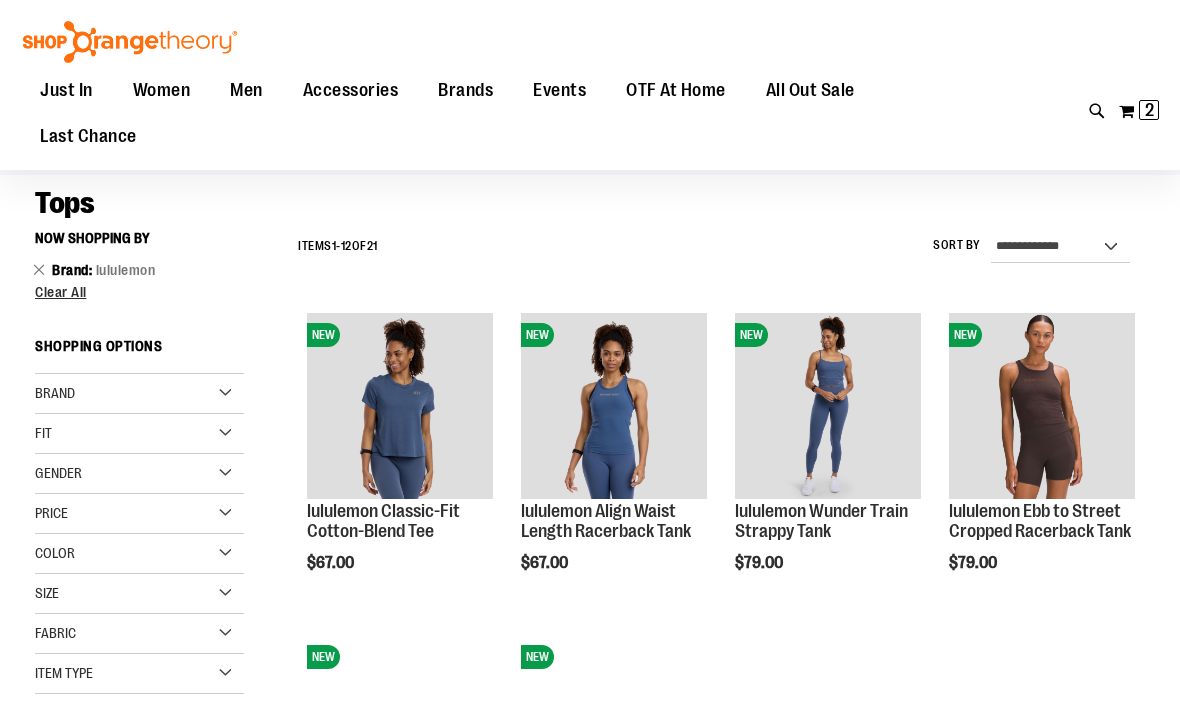 scroll, scrollTop: 59, scrollLeft: 0, axis: vertical 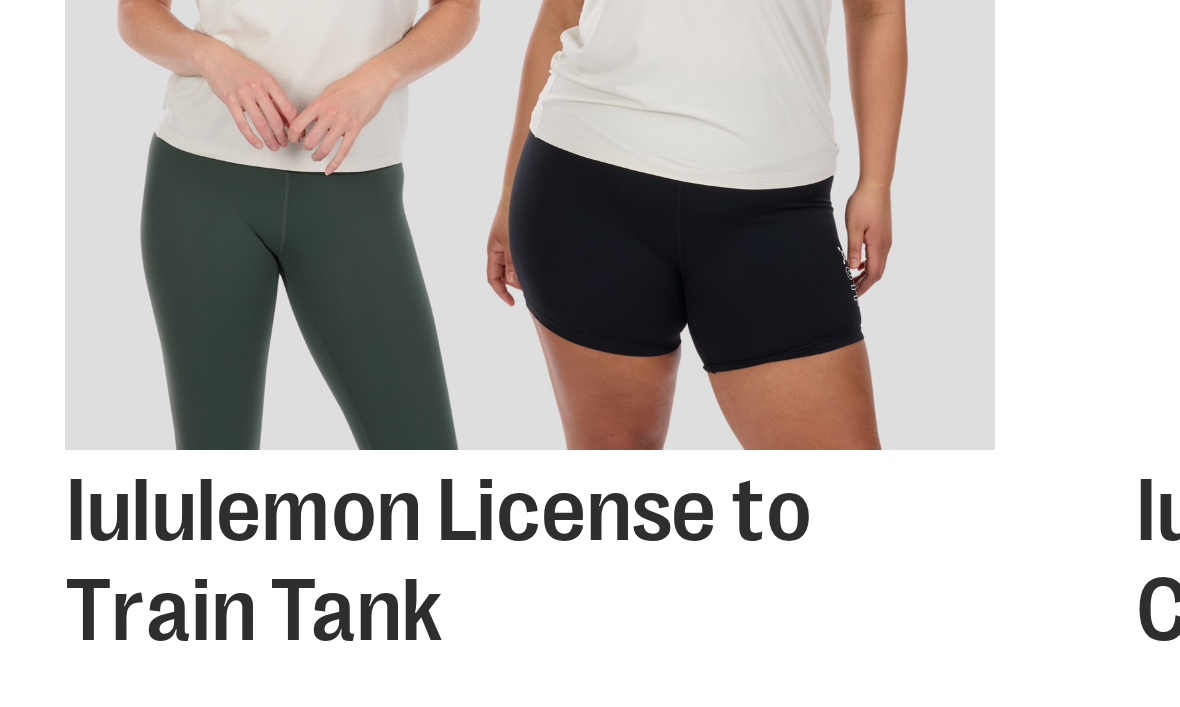 click on "lululemon License to Train Tank" at bounding box center (595, 633) 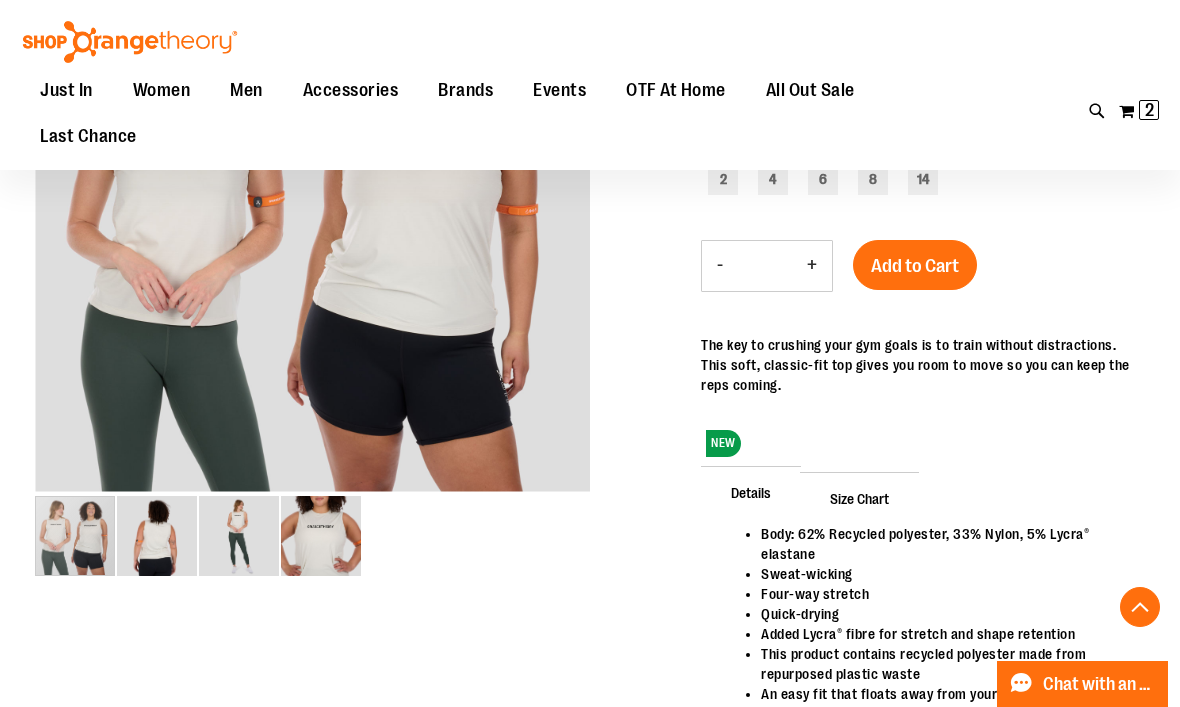 scroll, scrollTop: 338, scrollLeft: 0, axis: vertical 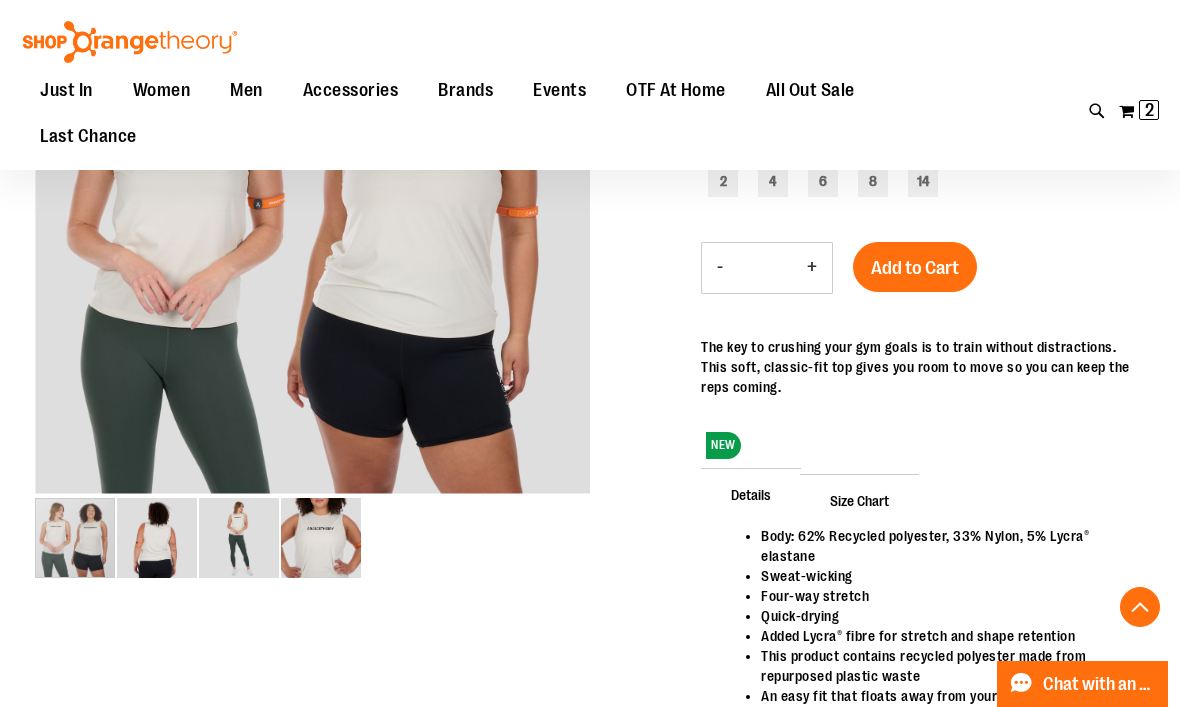 click at bounding box center [75, 538] 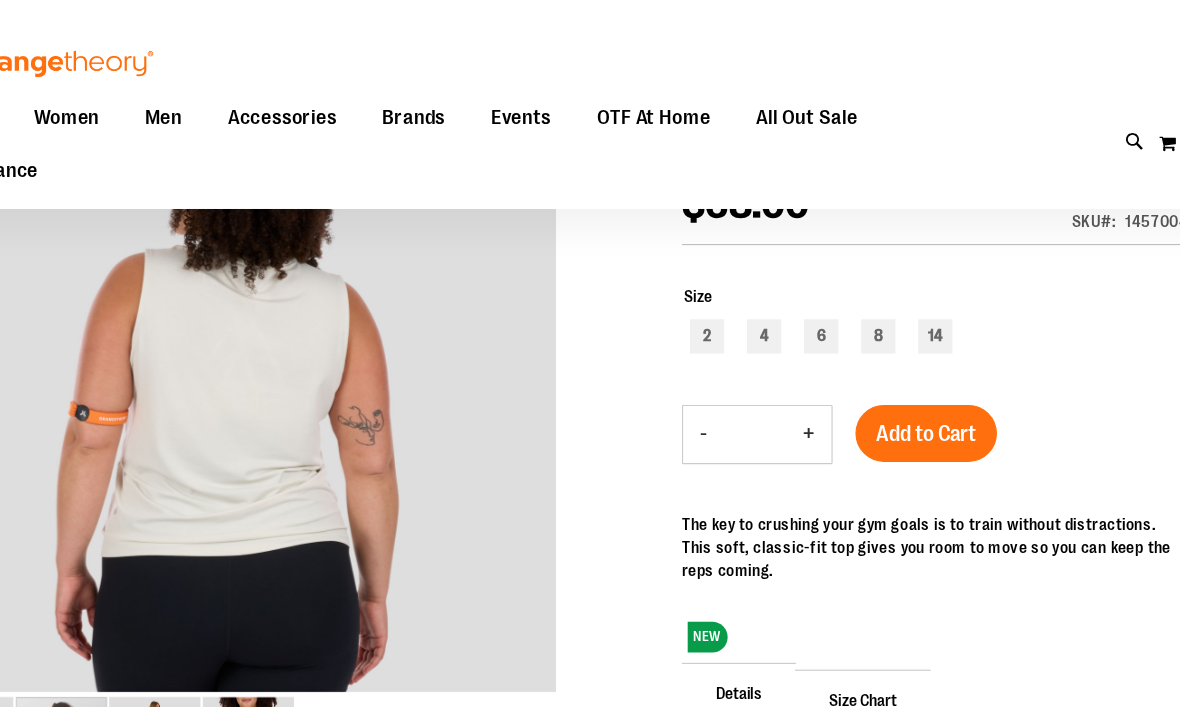 scroll, scrollTop: 195, scrollLeft: 0, axis: vertical 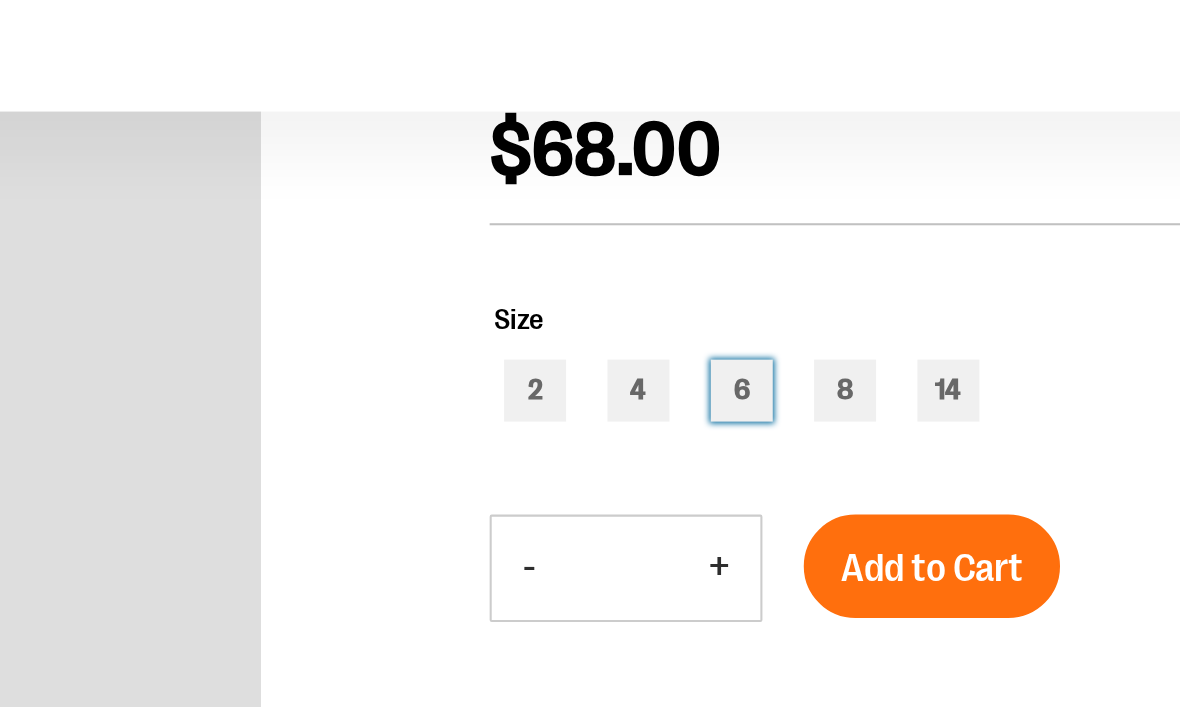click on "6" at bounding box center (823, 325) 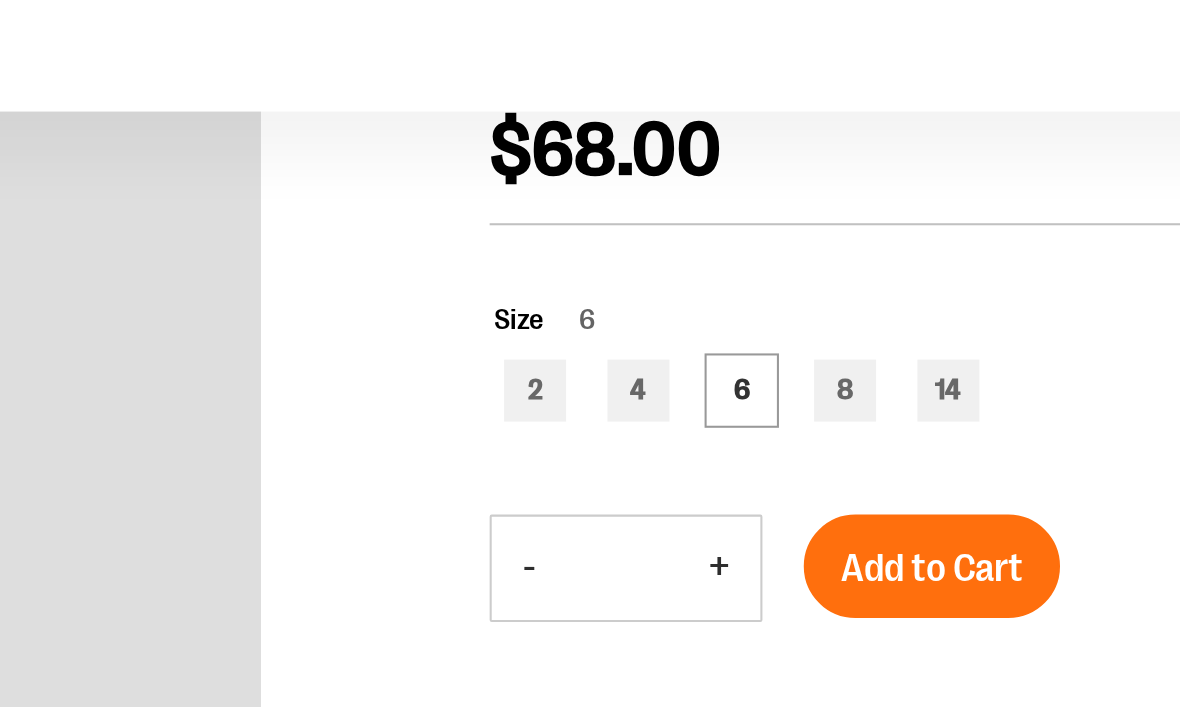 click on "Add to Cart" at bounding box center (915, 411) 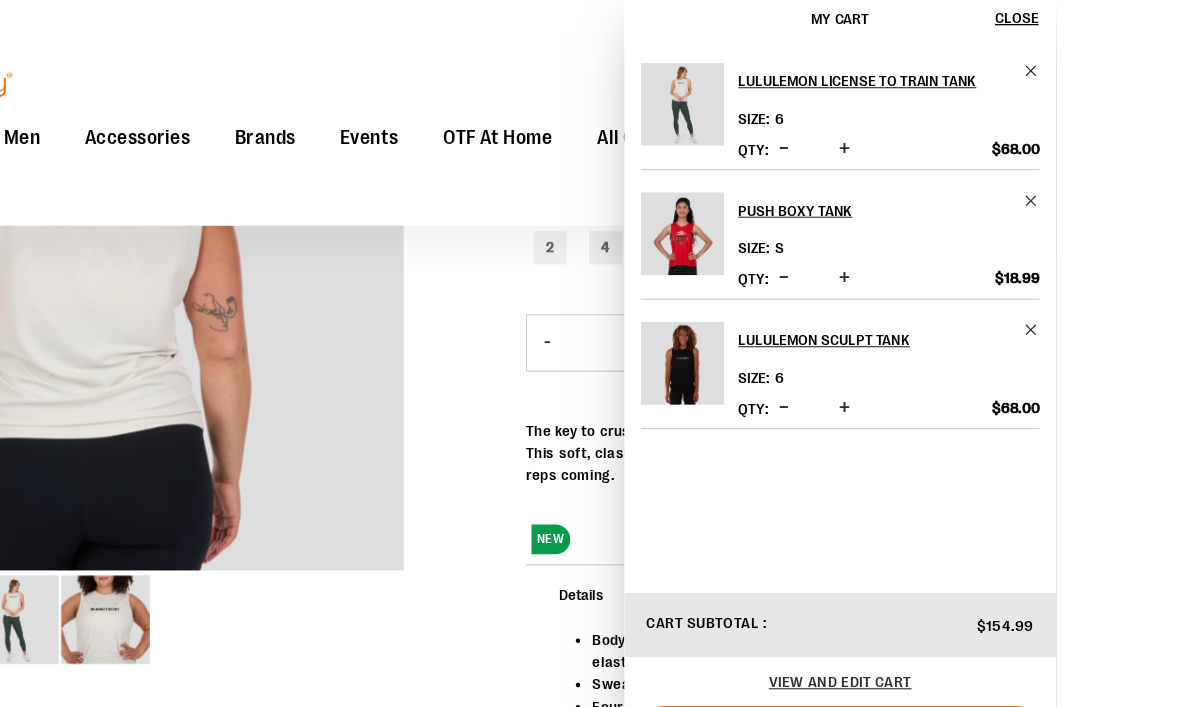 scroll, scrollTop: 312, scrollLeft: 0, axis: vertical 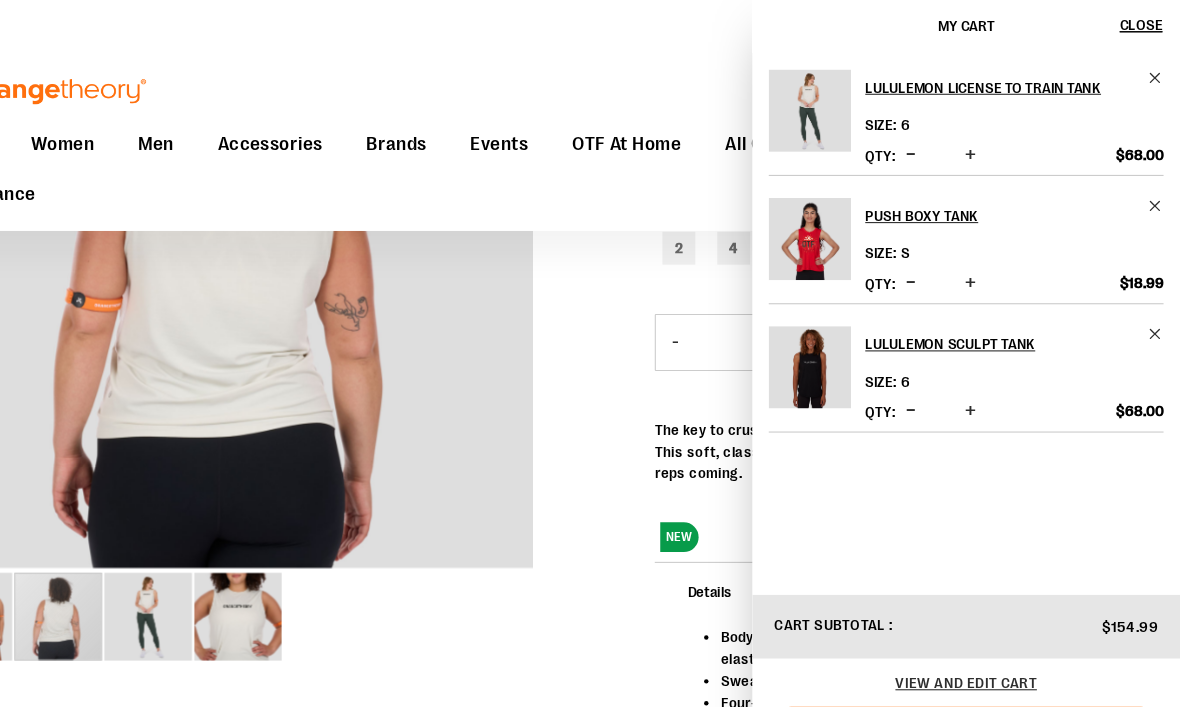 click at bounding box center [321, 564] 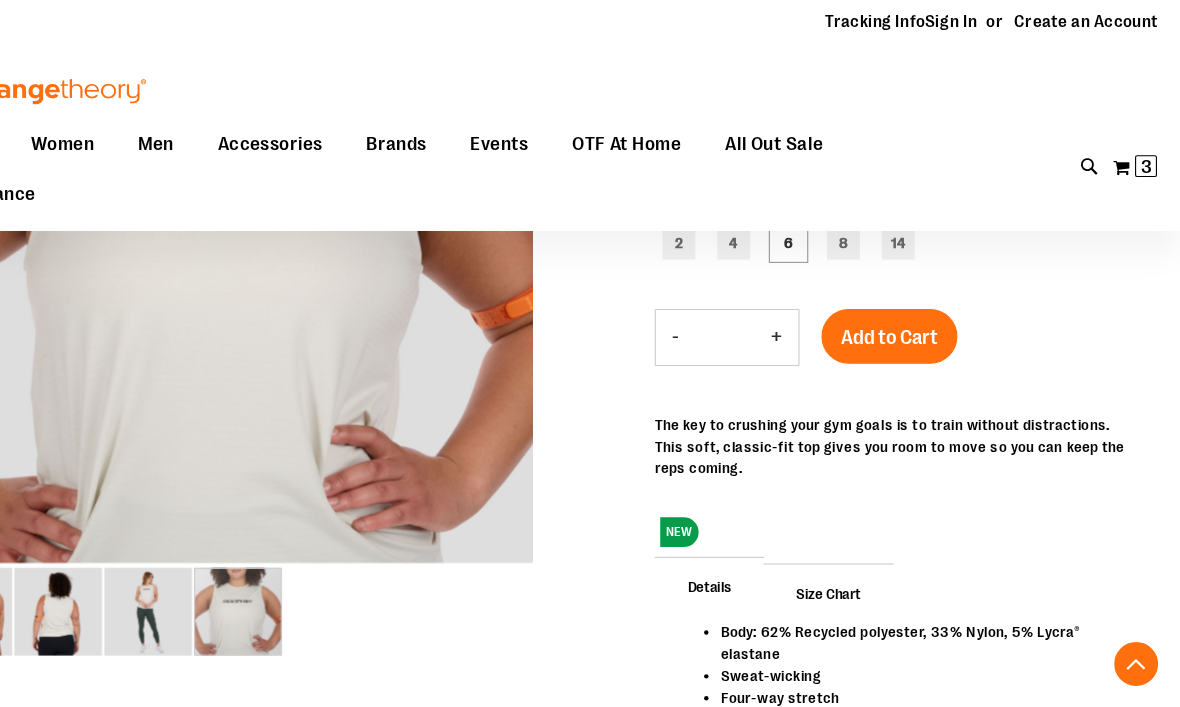 scroll, scrollTop: 321, scrollLeft: 0, axis: vertical 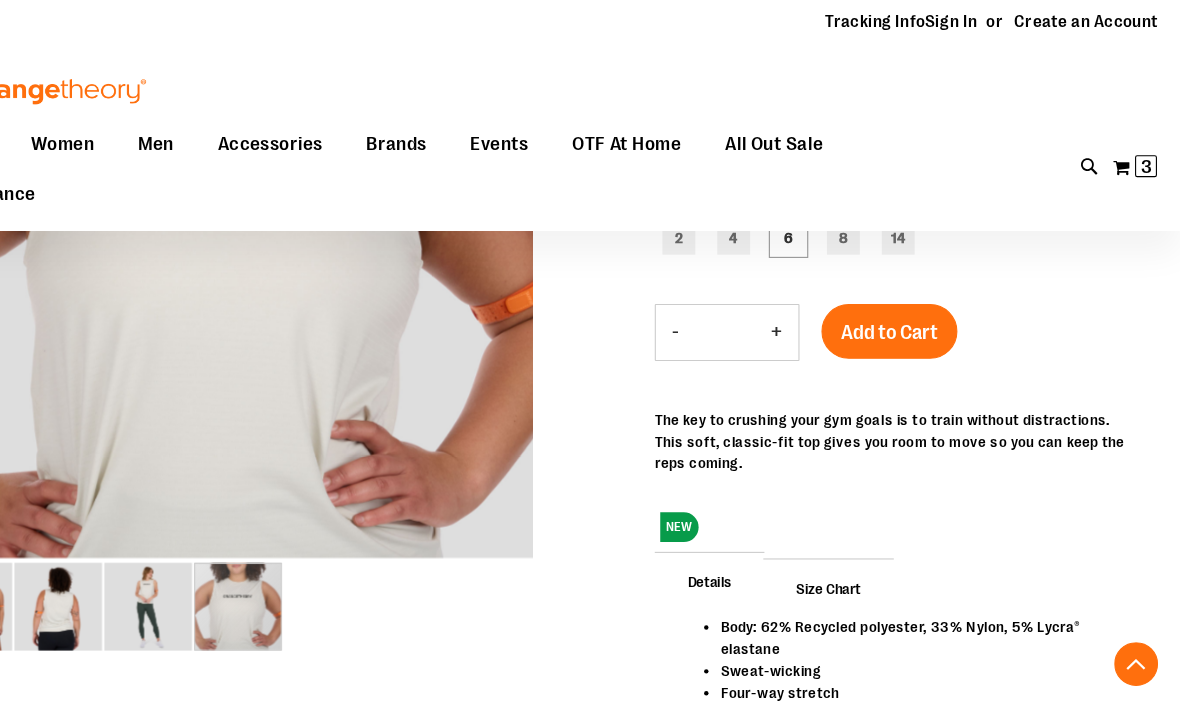 click at bounding box center [157, 555] 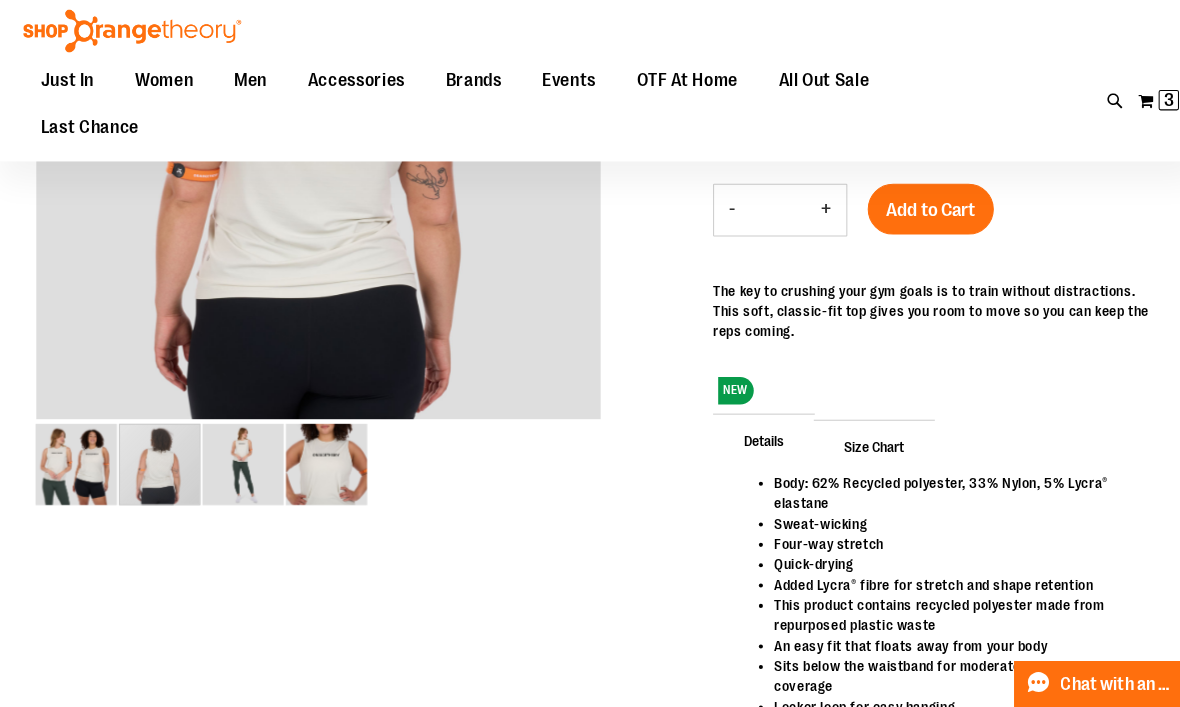 scroll, scrollTop: 199, scrollLeft: 0, axis: vertical 